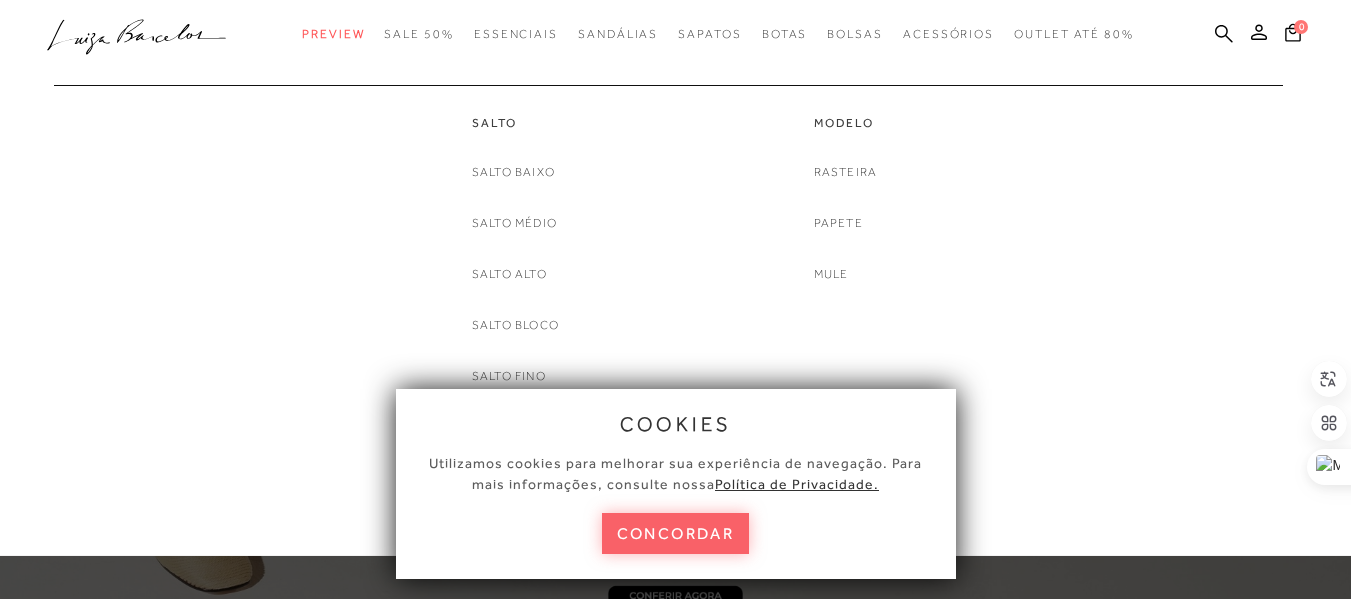 scroll, scrollTop: 0, scrollLeft: 0, axis: both 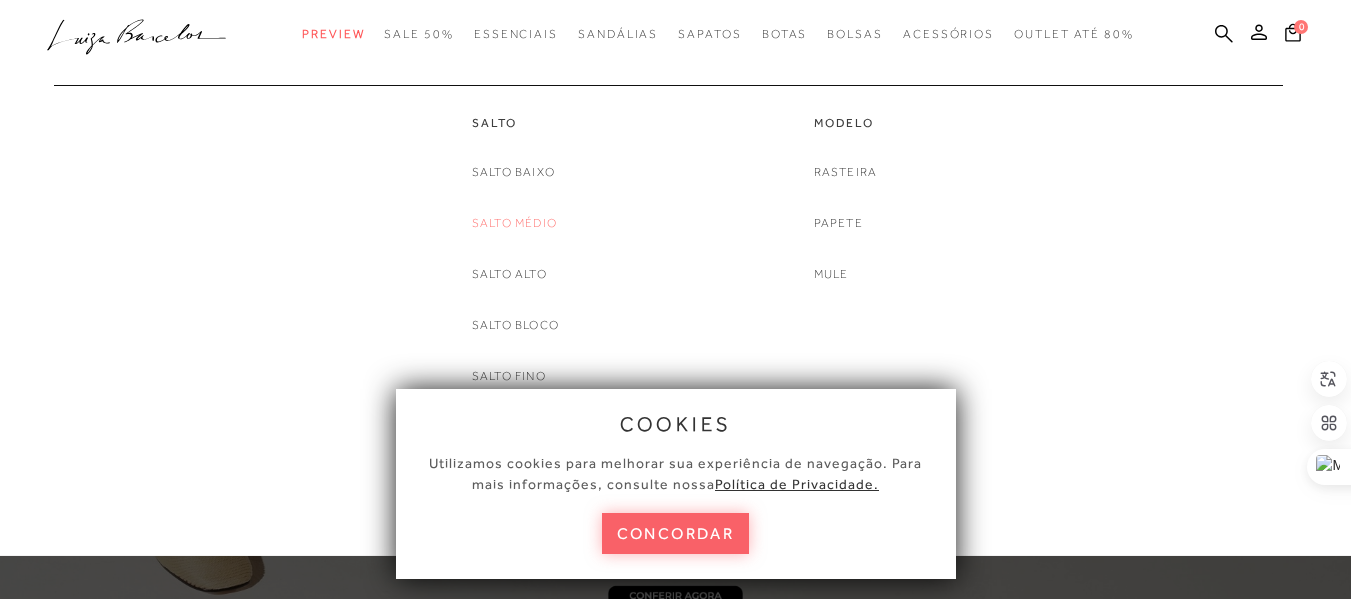 click on "Salto Médio" at bounding box center (514, 223) 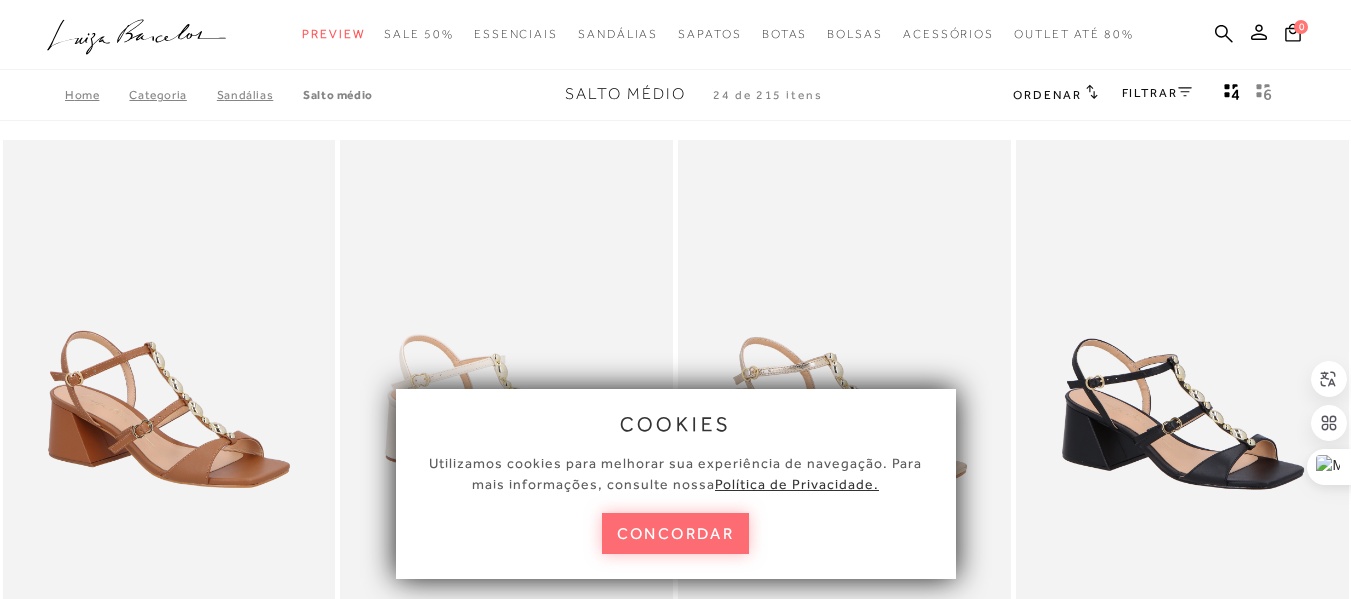 click on "concordar" at bounding box center (676, 533) 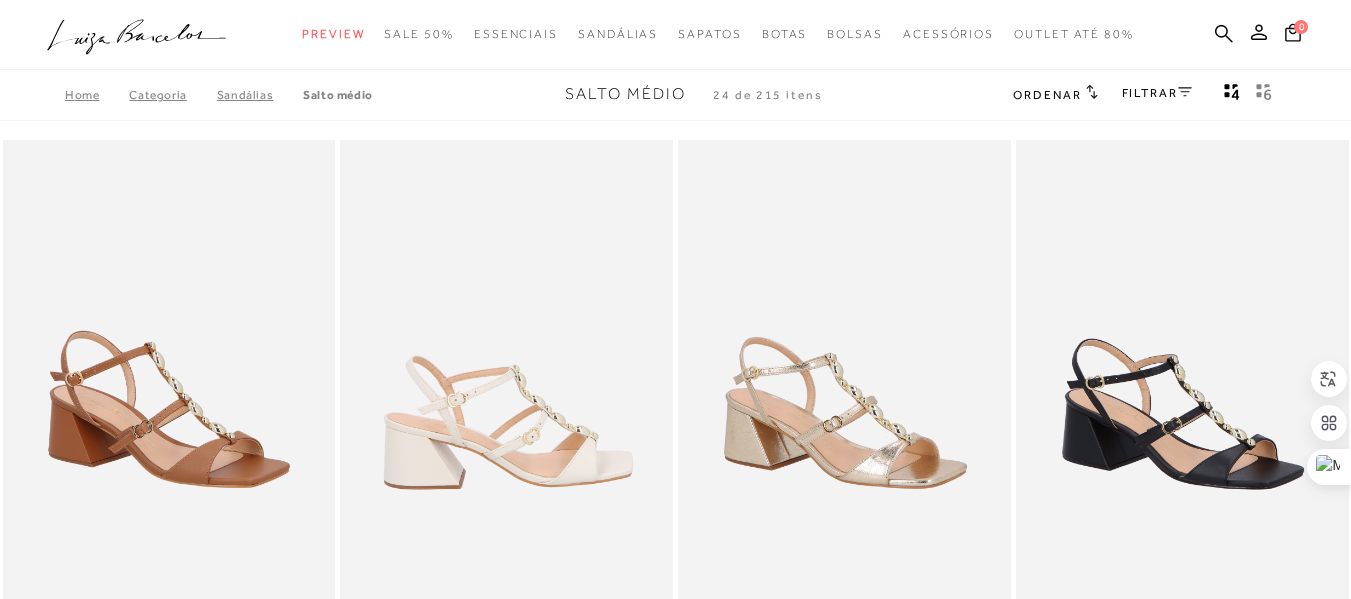 scroll, scrollTop: 0, scrollLeft: 0, axis: both 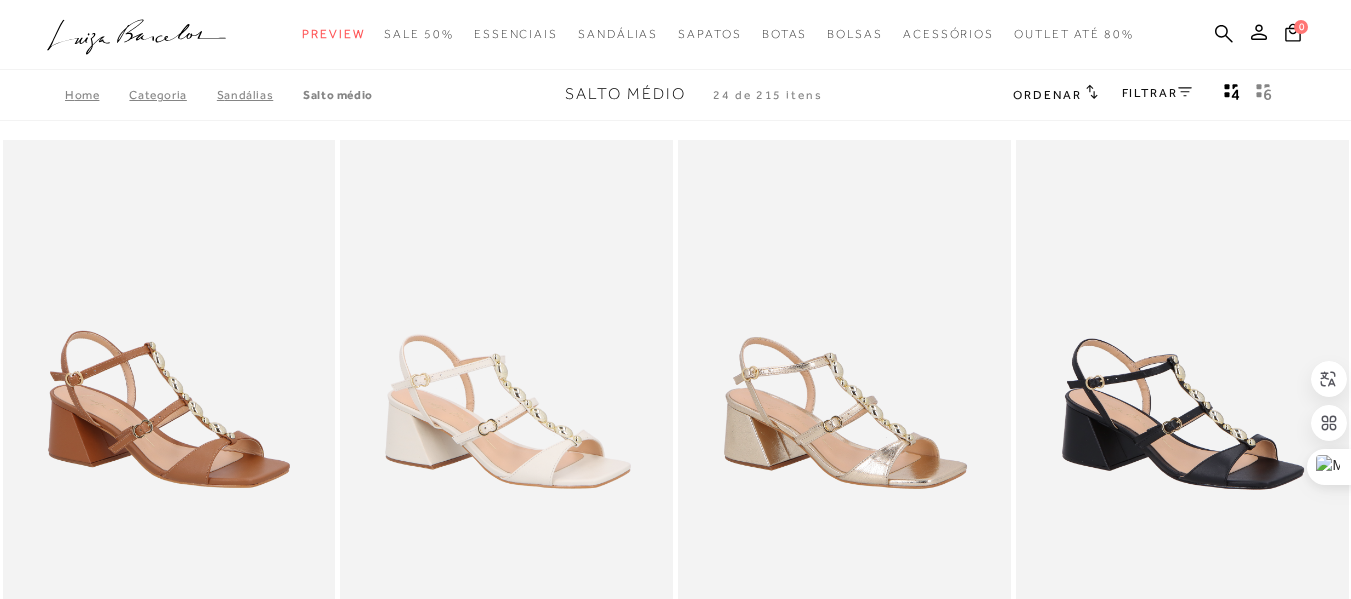 click on "FILTRAR" at bounding box center [1157, 93] 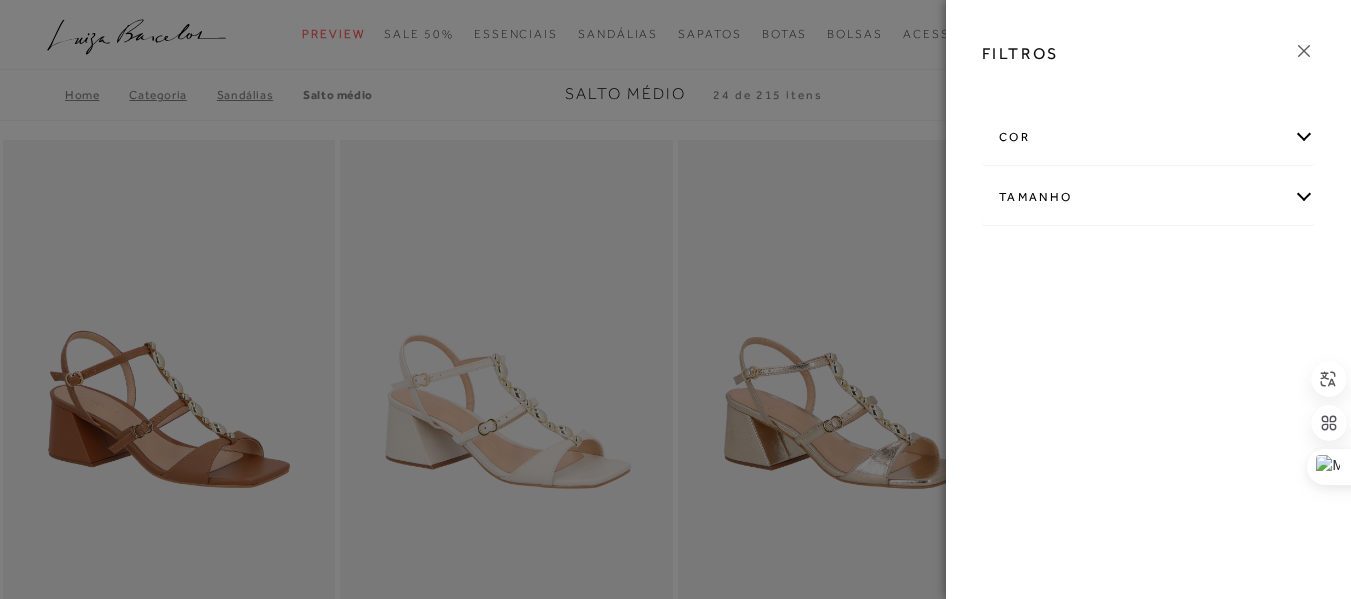 click on "cor" at bounding box center [1148, 137] 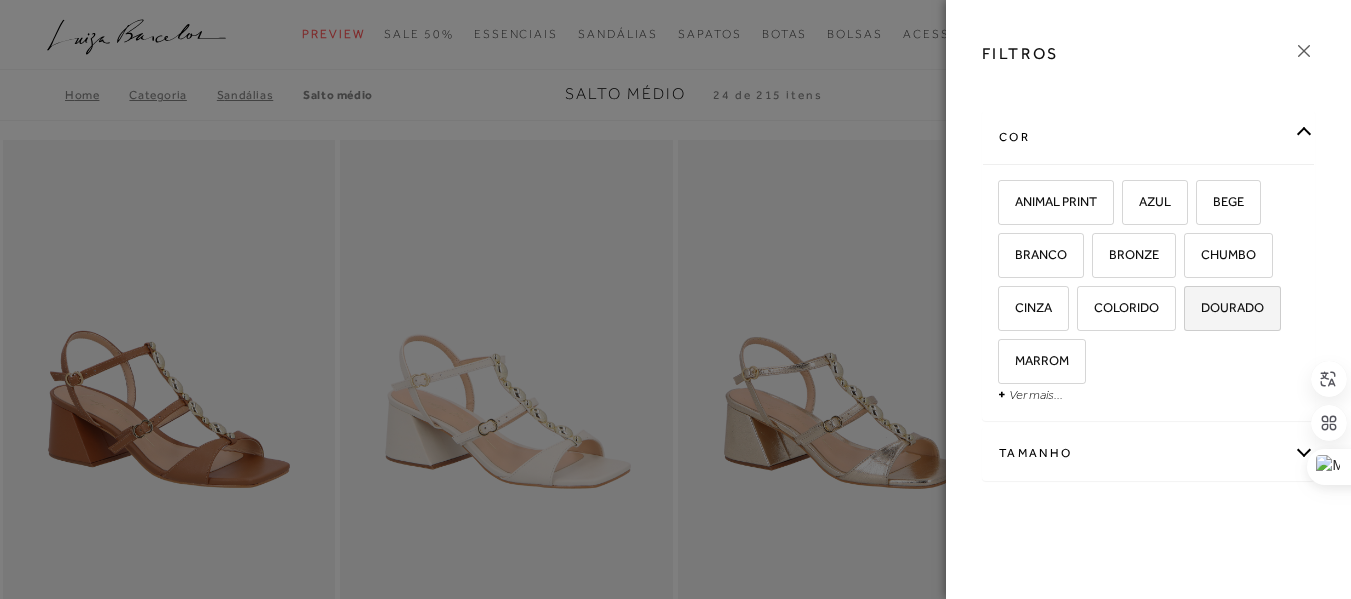 click on "DOURADO" at bounding box center (1225, 307) 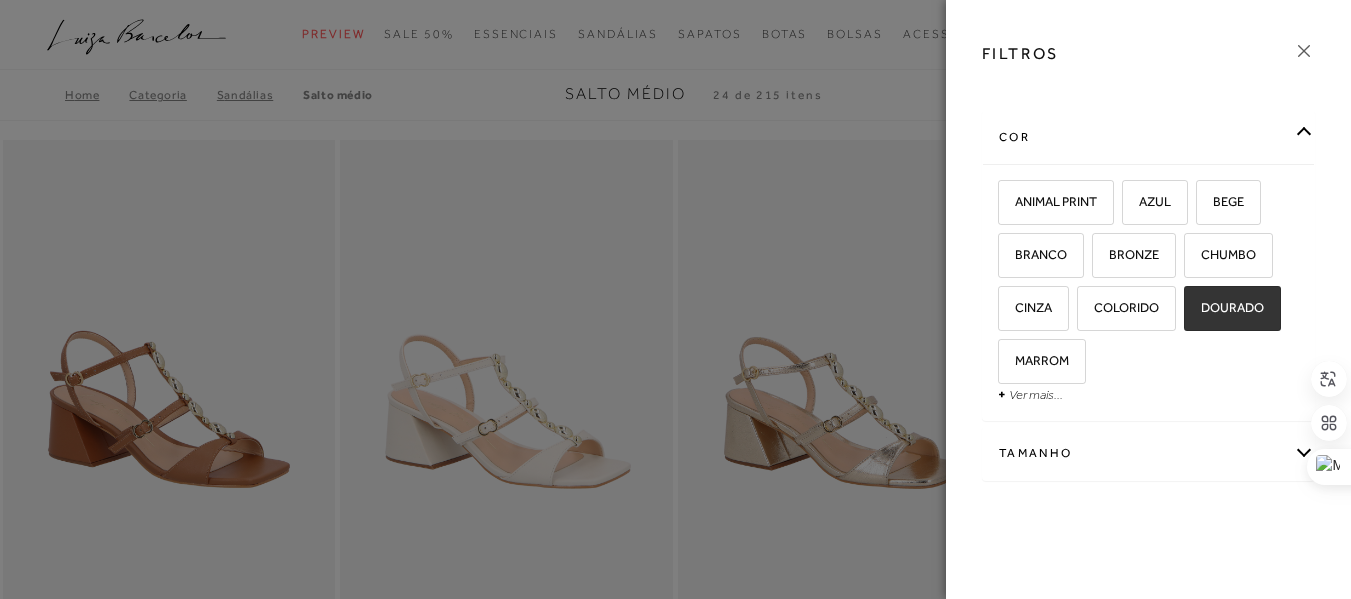 checkbox on "true" 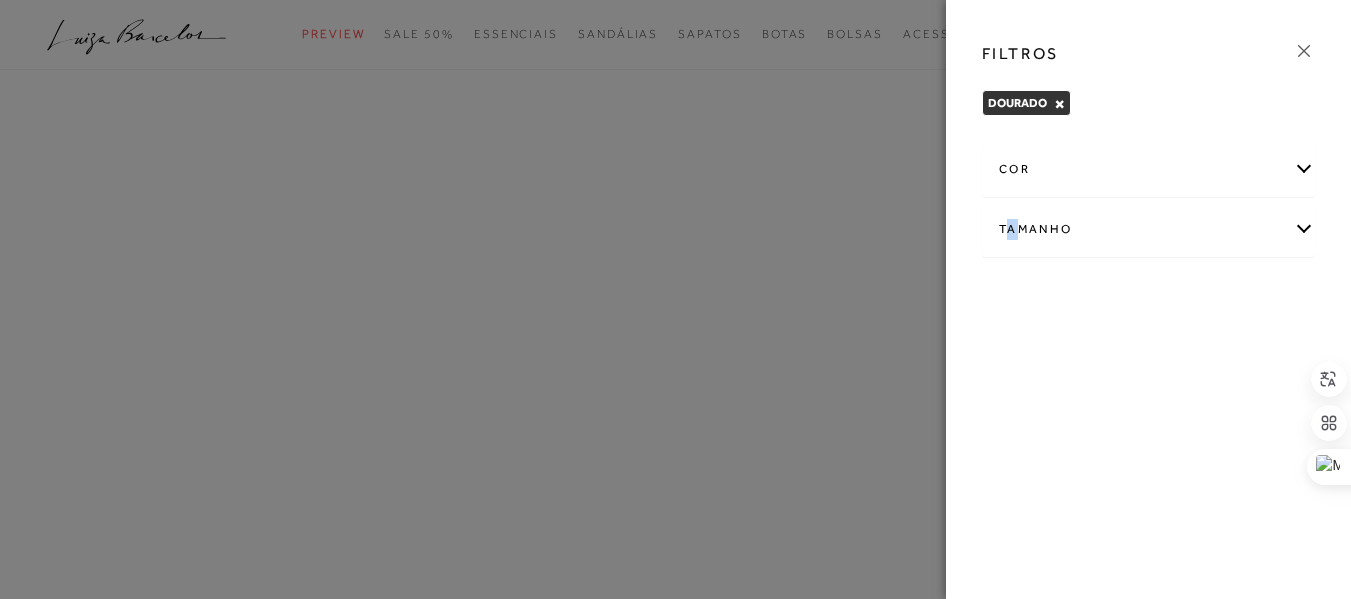 click on "Tamanho" at bounding box center [1148, 229] 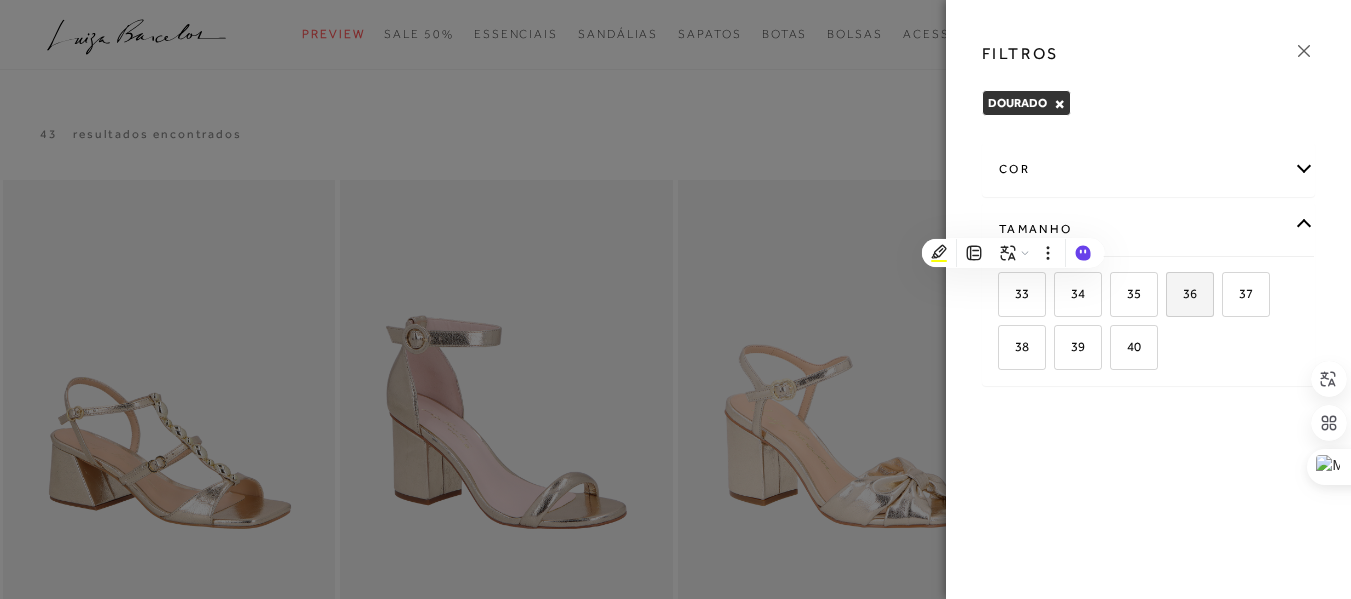 click on "36" at bounding box center (1182, 293) 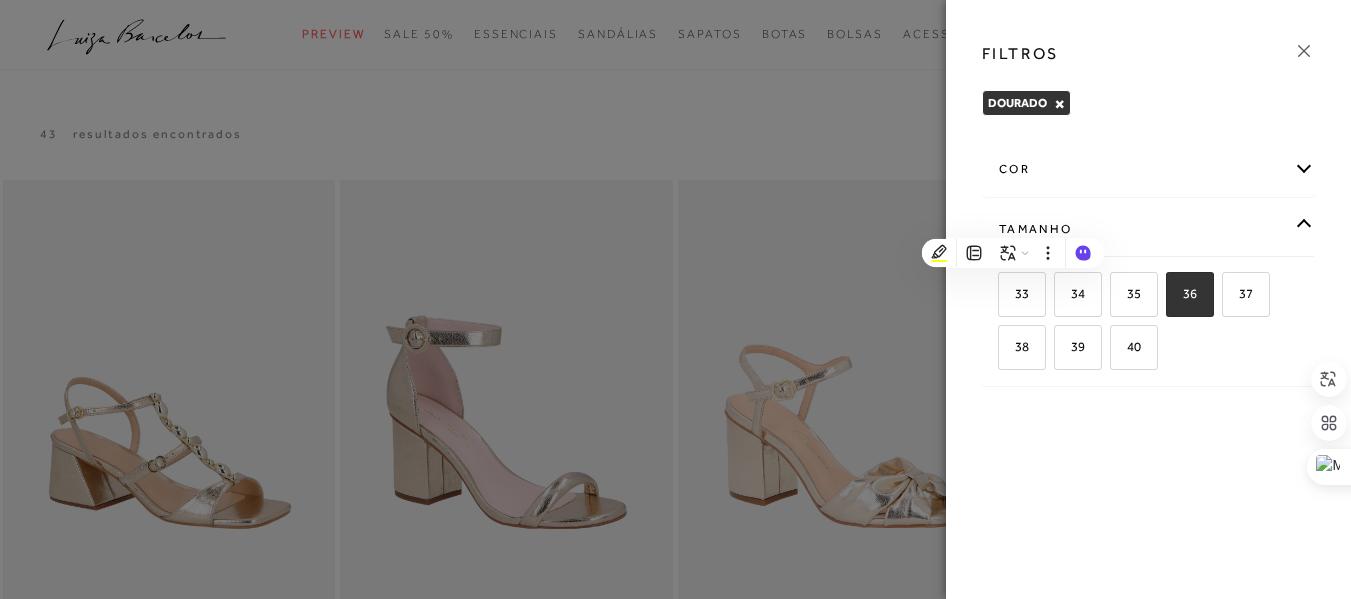 checkbox on "true" 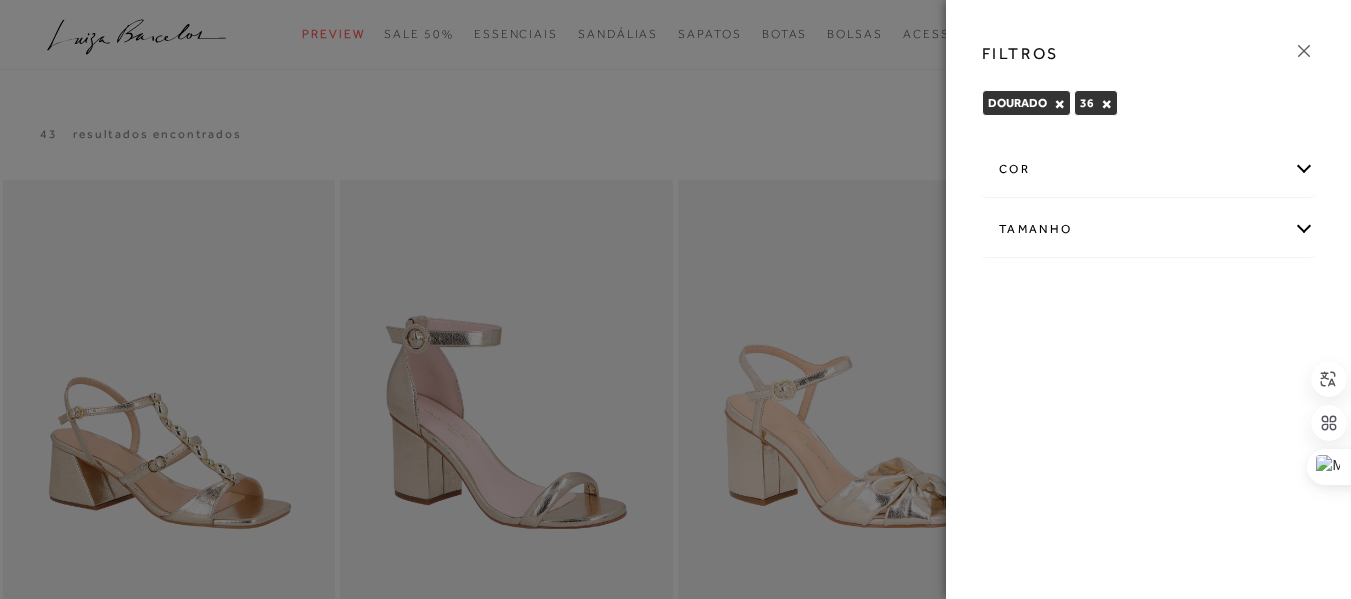 click 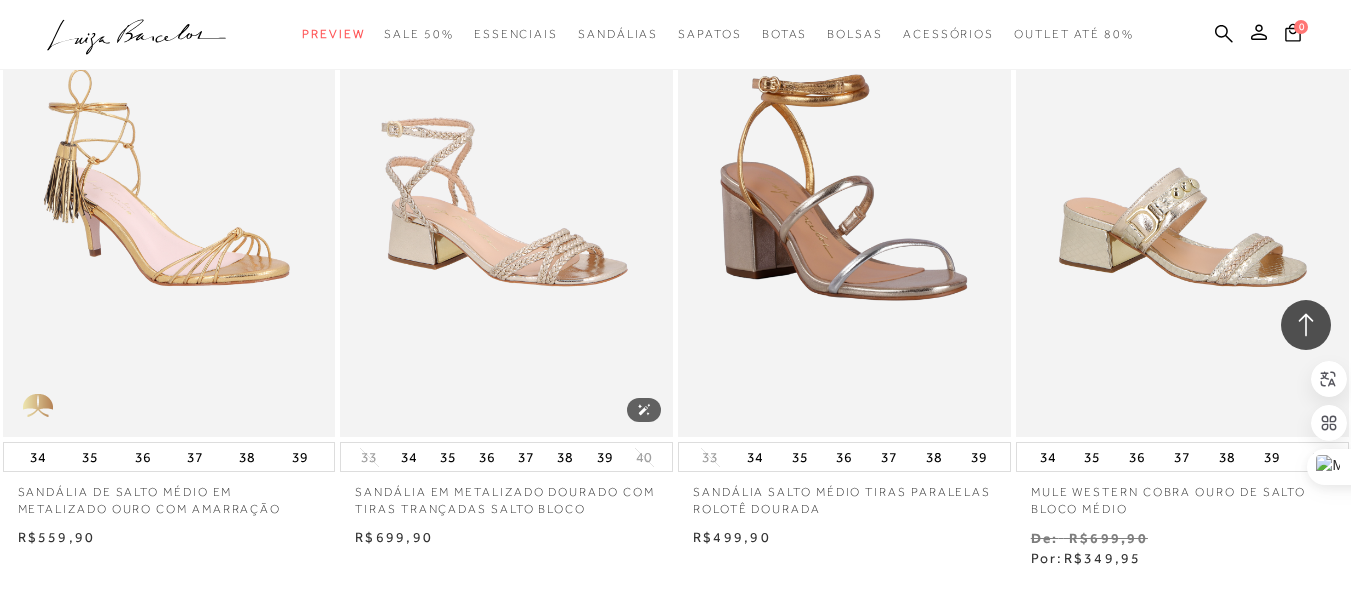 scroll, scrollTop: 1900, scrollLeft: 0, axis: vertical 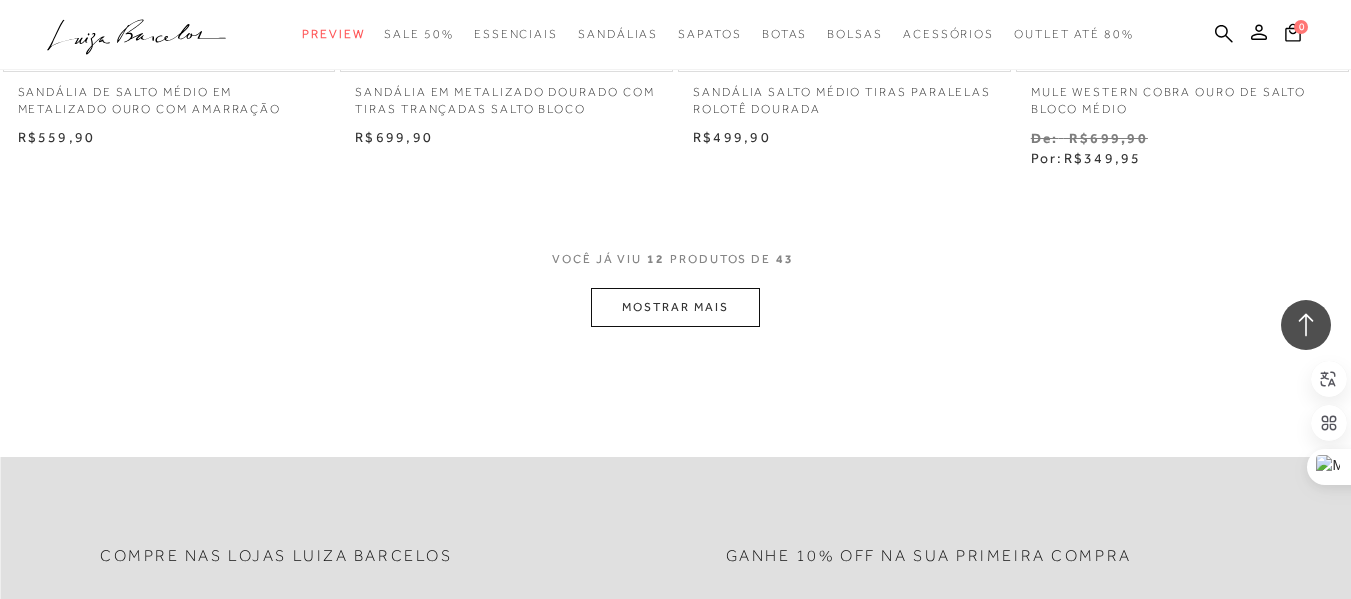 click on "MOSTRAR MAIS" at bounding box center [675, 307] 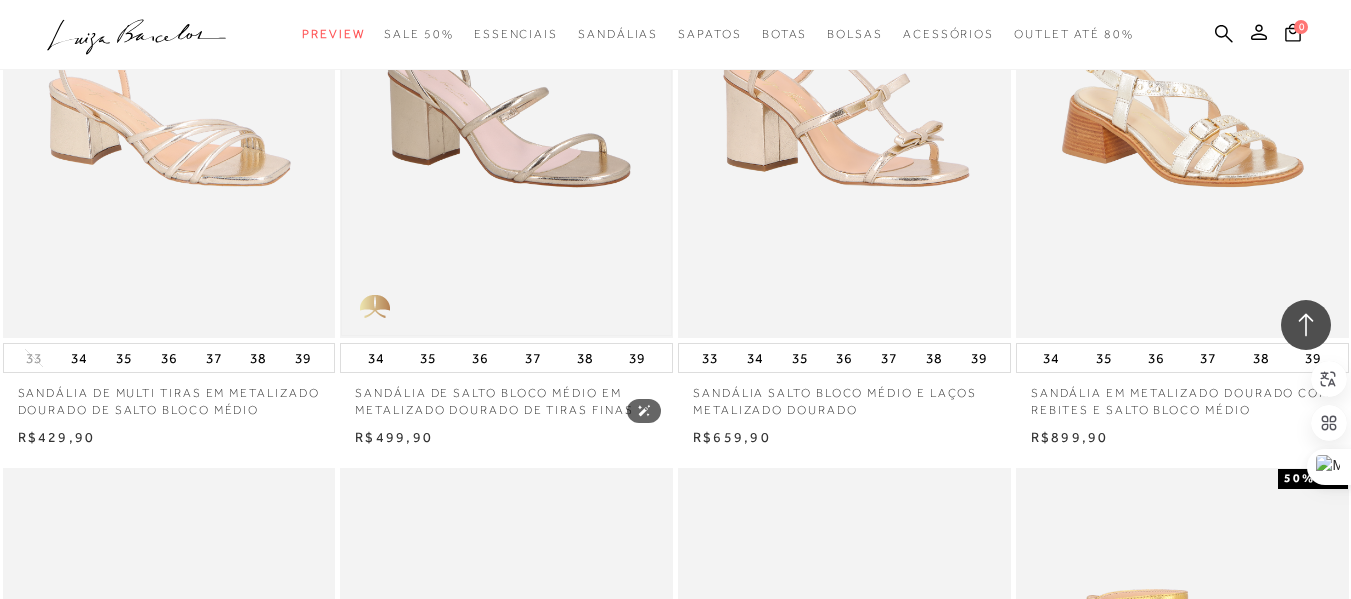 scroll, scrollTop: 2800, scrollLeft: 0, axis: vertical 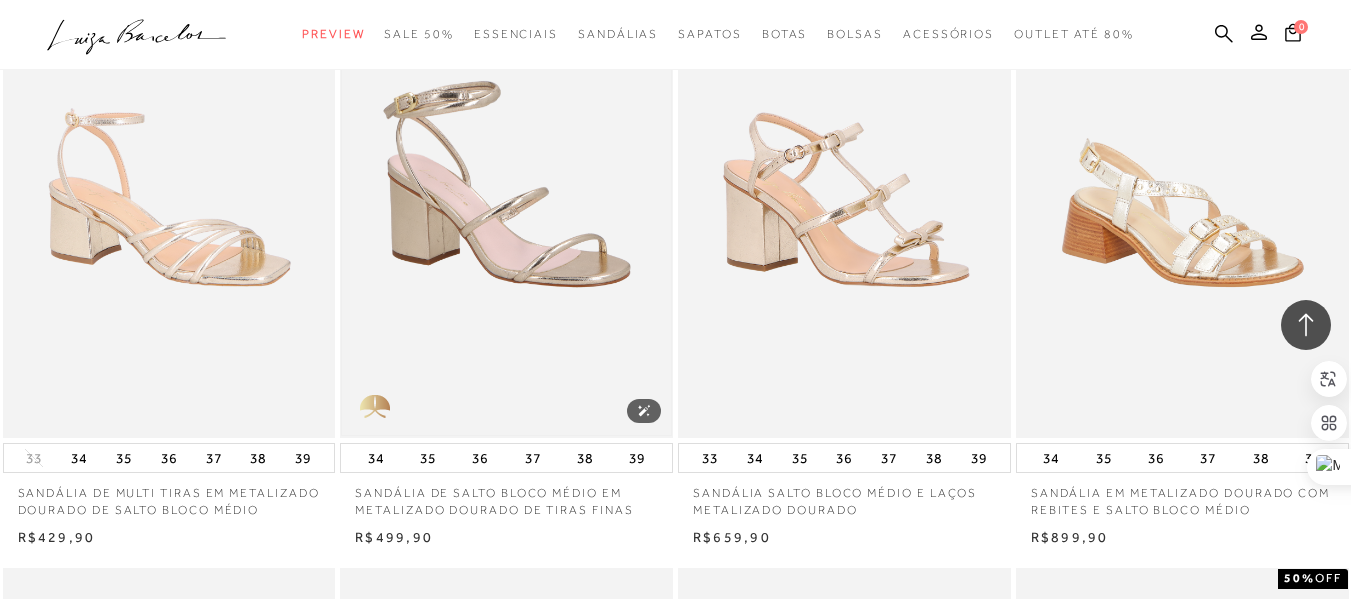 click at bounding box center (506, 188) 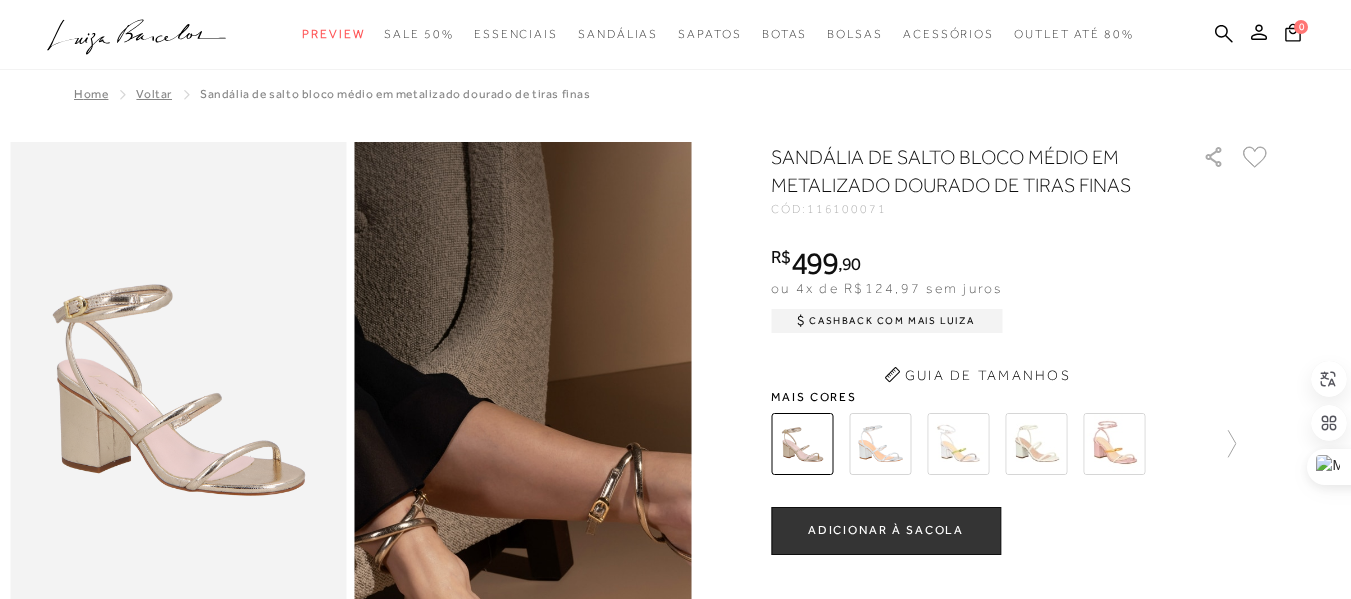 scroll, scrollTop: 0, scrollLeft: 0, axis: both 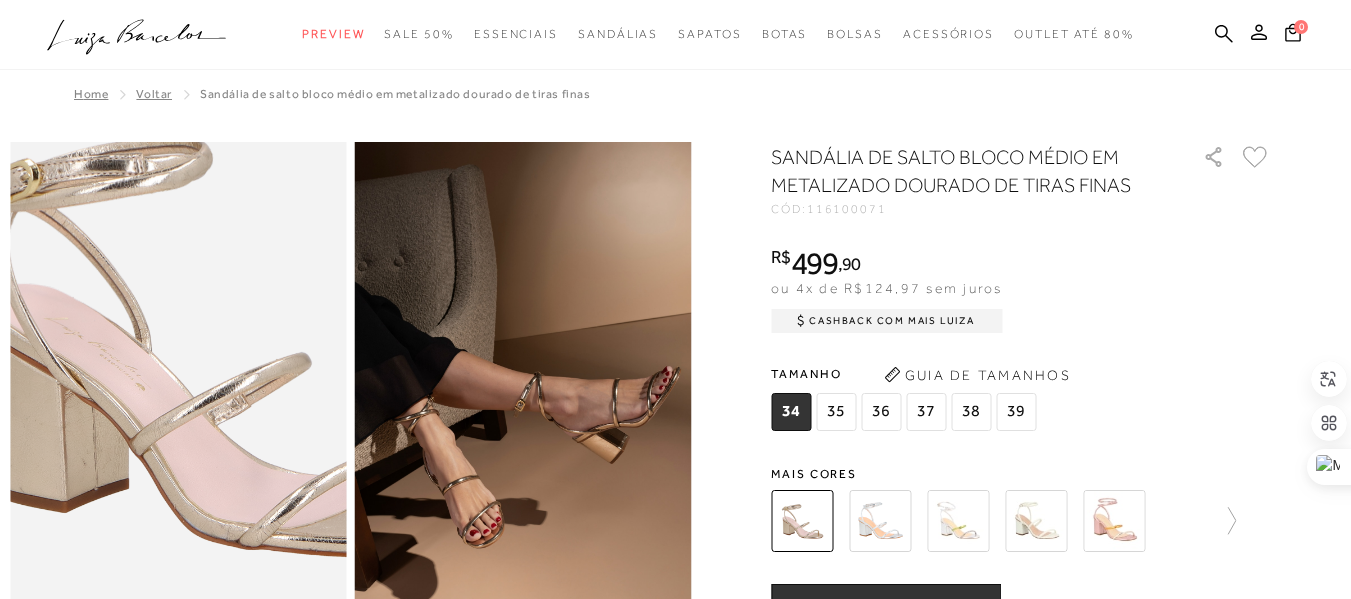 click at bounding box center [223, 355] 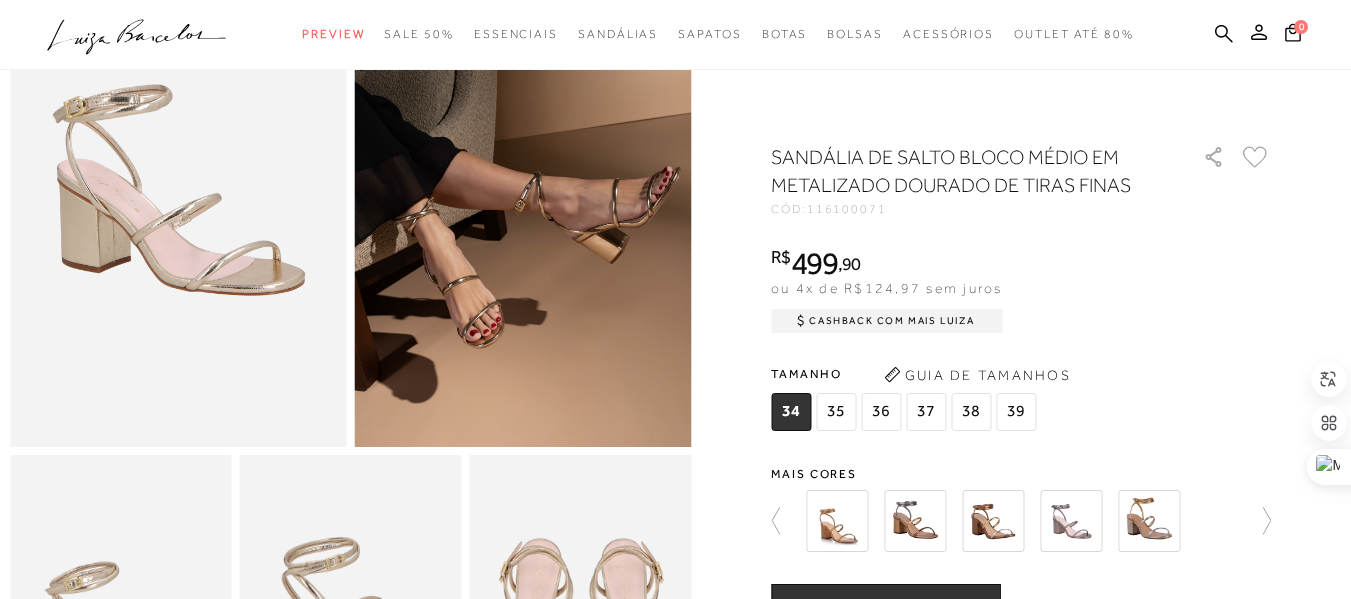 scroll, scrollTop: 300, scrollLeft: 0, axis: vertical 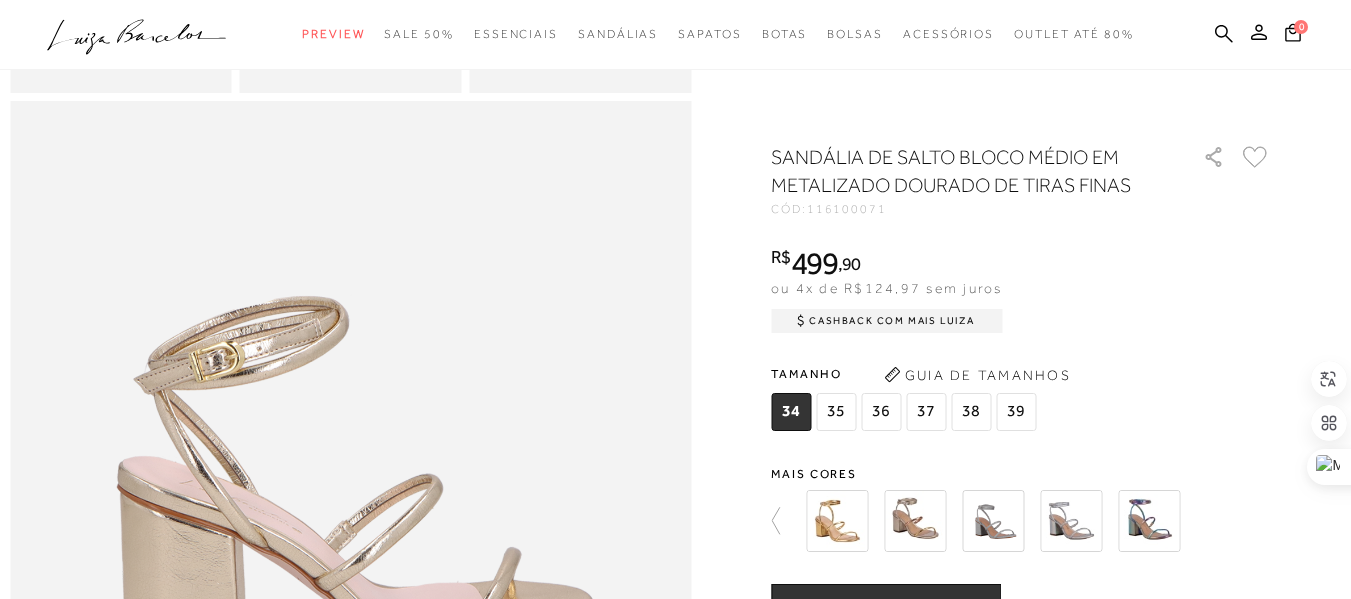 click on "36" at bounding box center (881, 412) 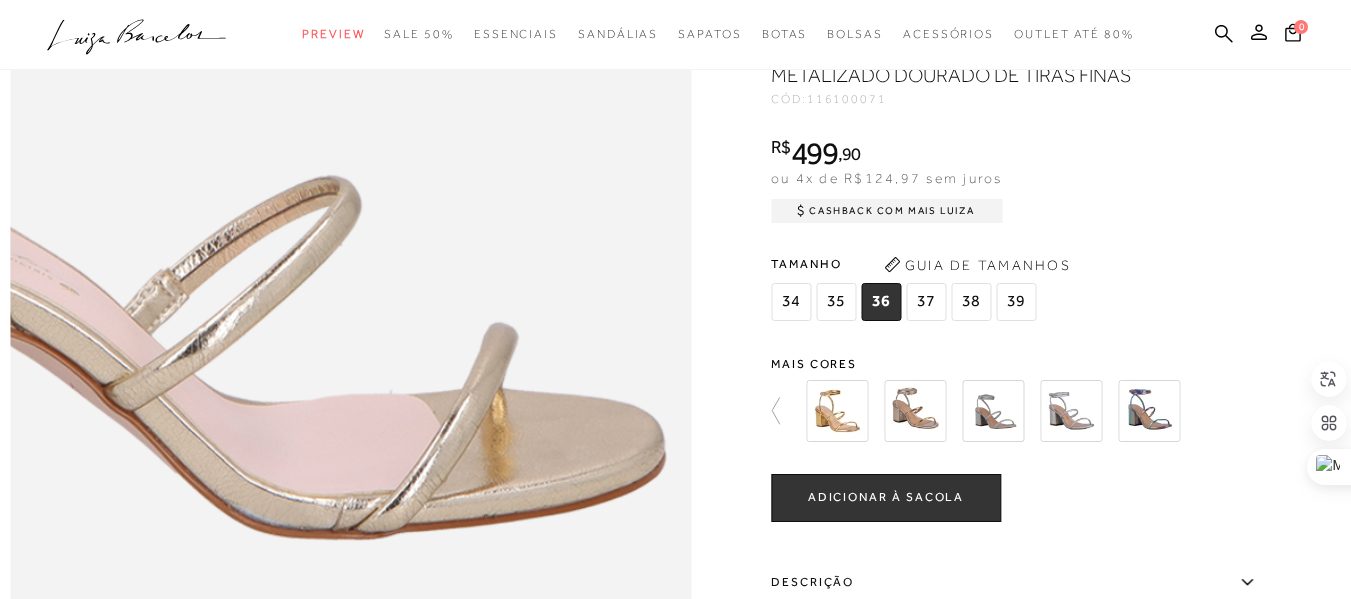 scroll, scrollTop: 1394, scrollLeft: 0, axis: vertical 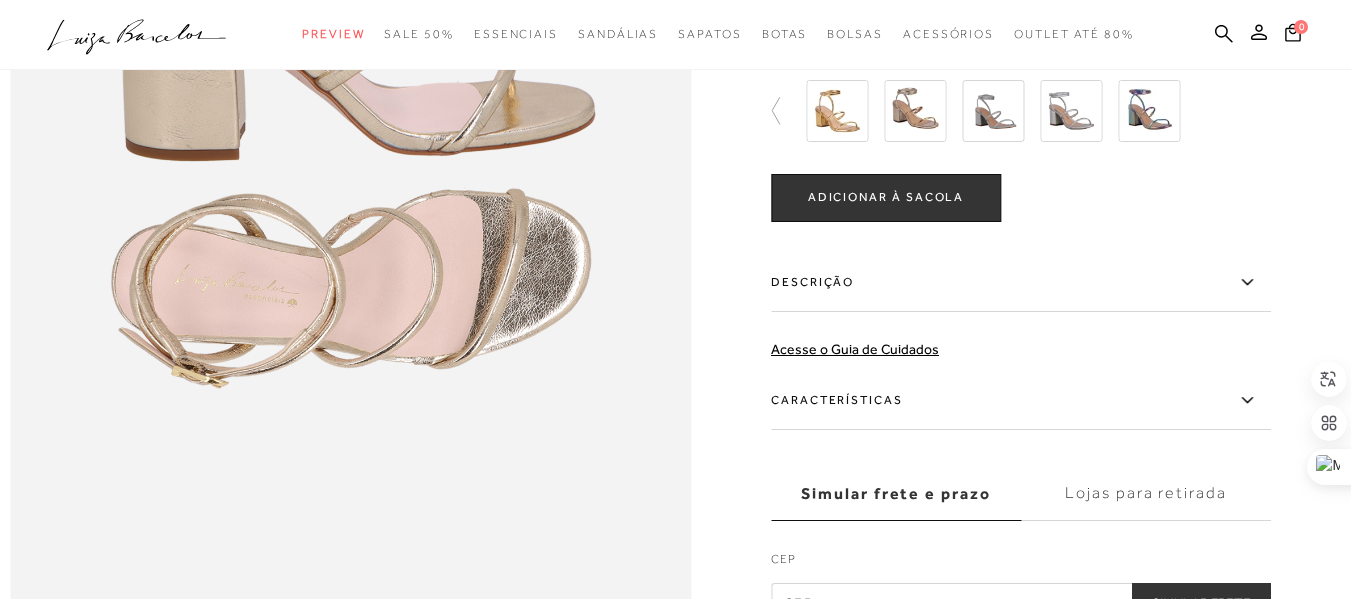 click on "Características" at bounding box center (1021, 401) 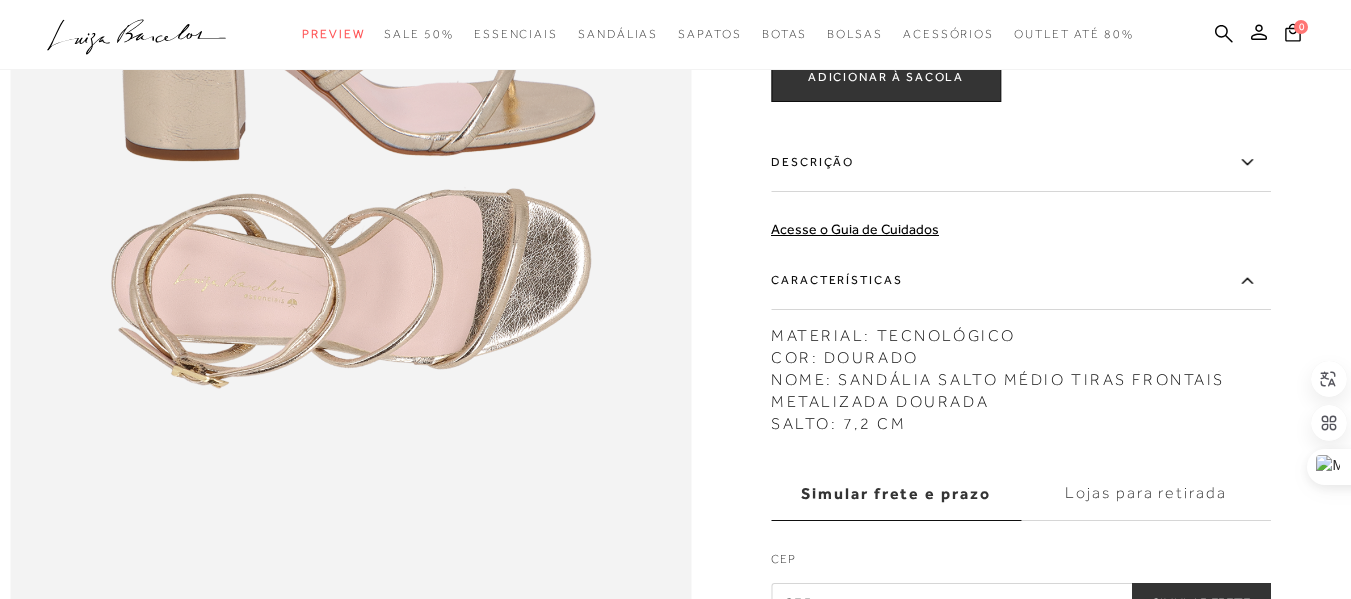 scroll, scrollTop: 1594, scrollLeft: 0, axis: vertical 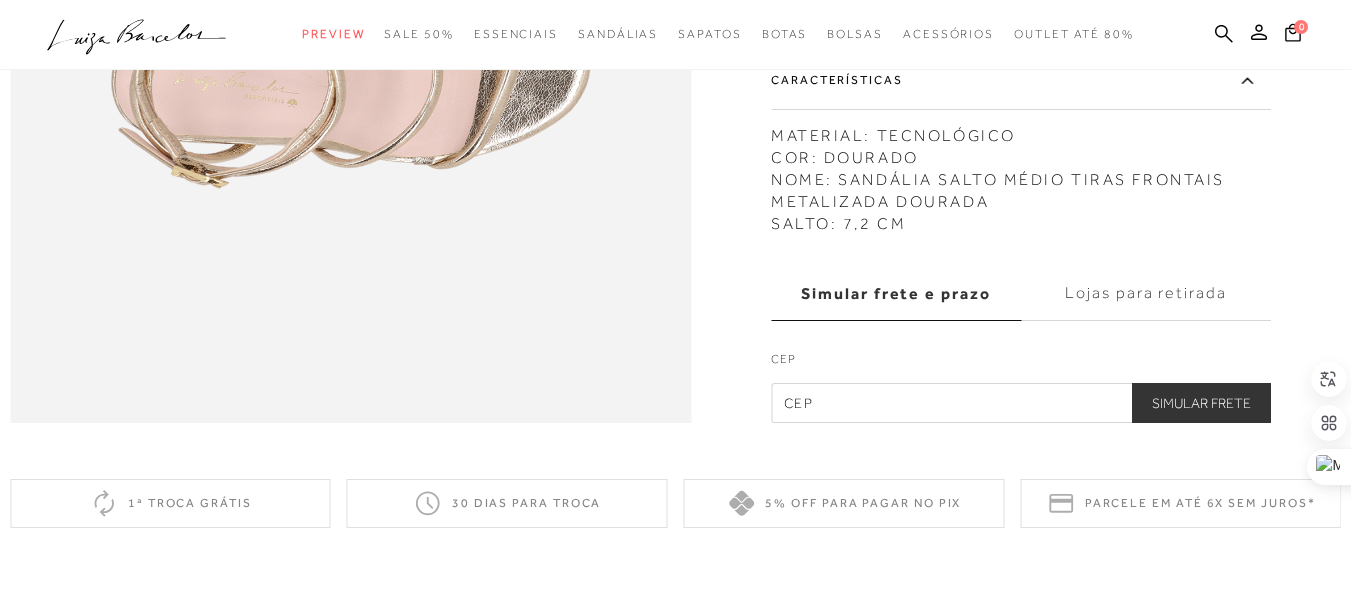click at bounding box center [1021, 403] 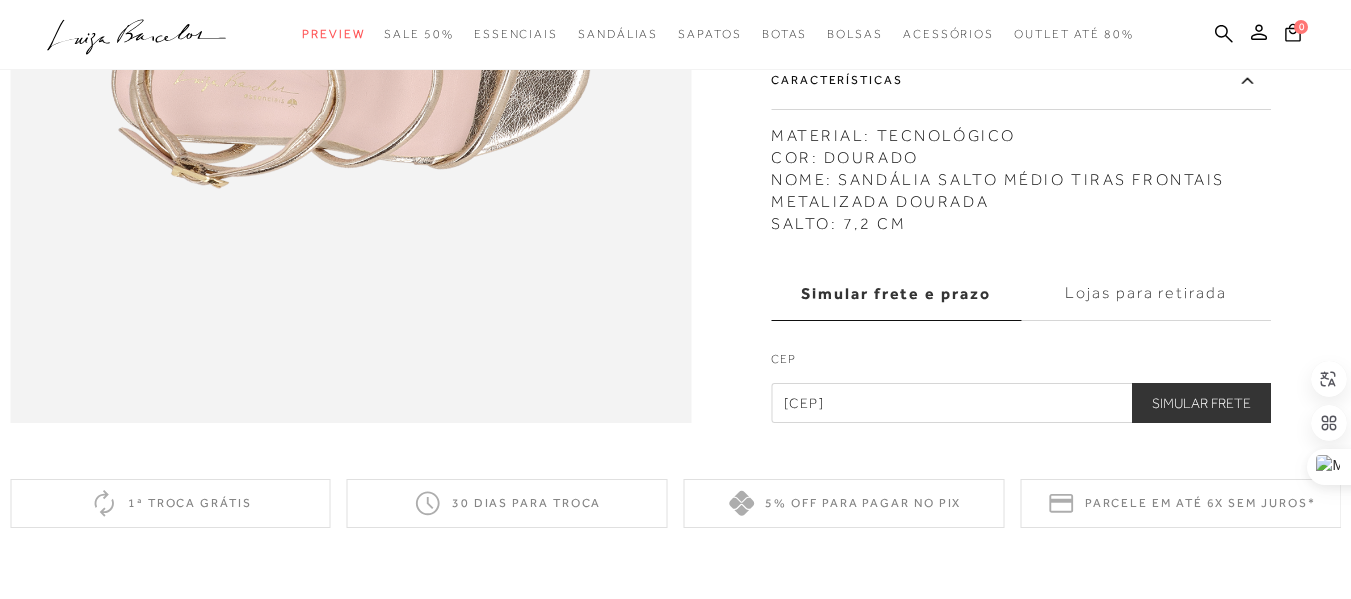 type on "37136-156" 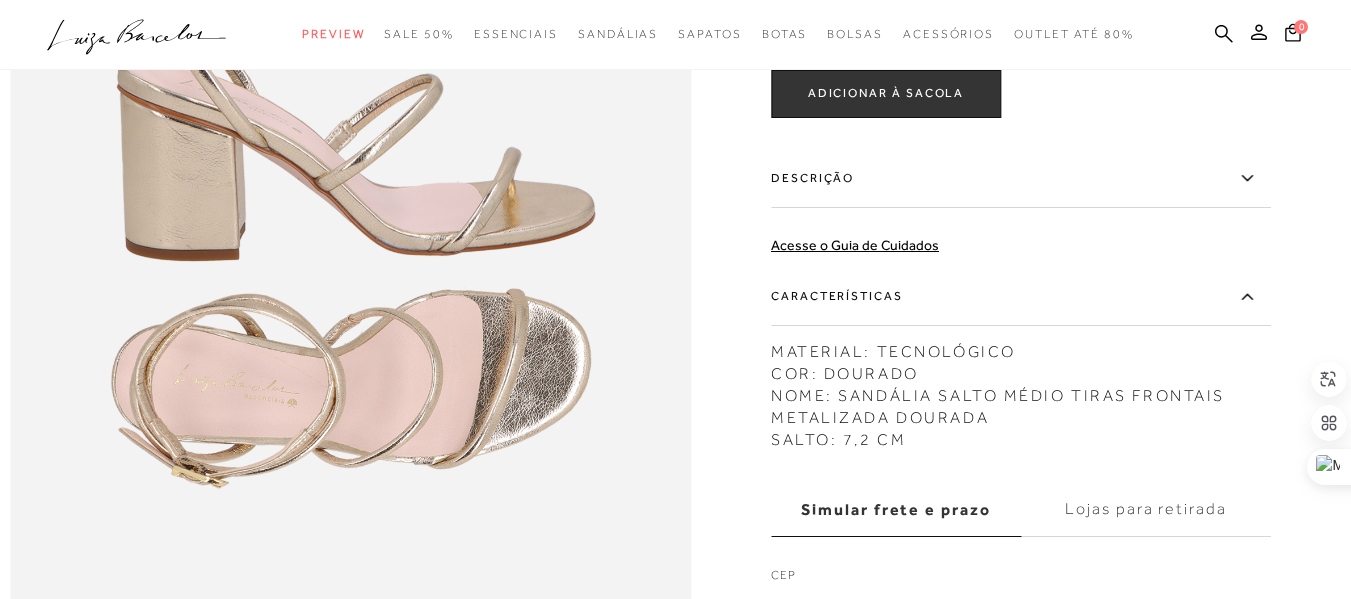 scroll, scrollTop: 994, scrollLeft: 0, axis: vertical 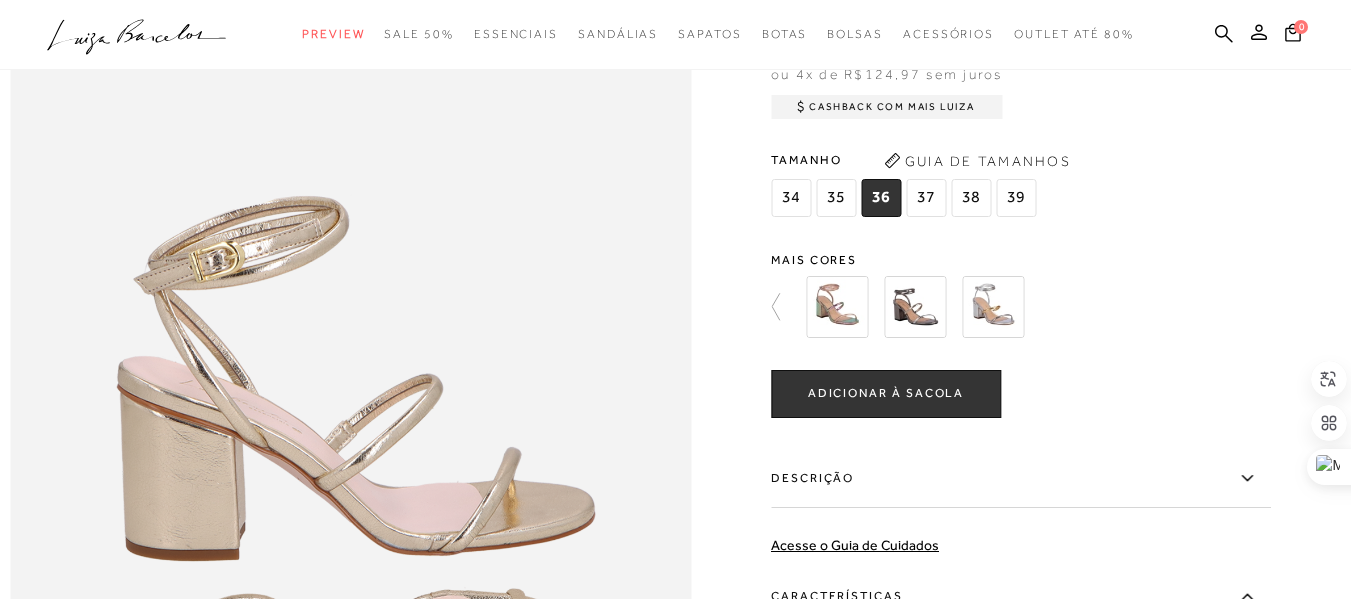 click on "ADICIONAR À SACOLA" at bounding box center [886, 393] 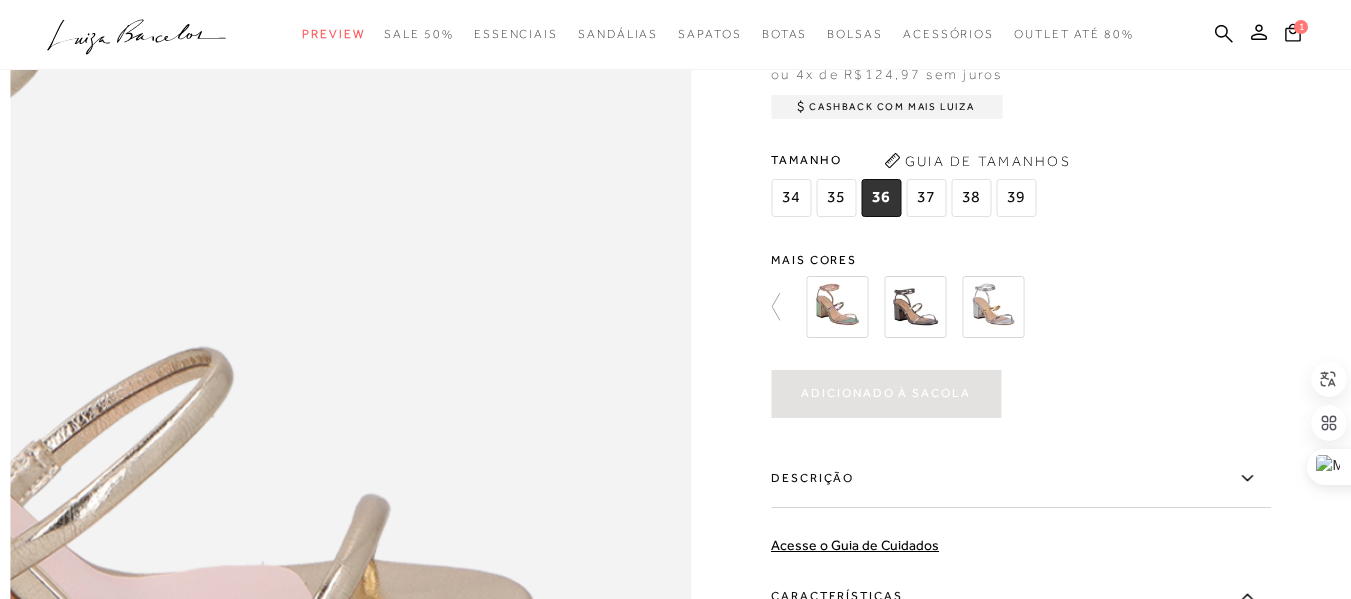 scroll, scrollTop: 0, scrollLeft: 0, axis: both 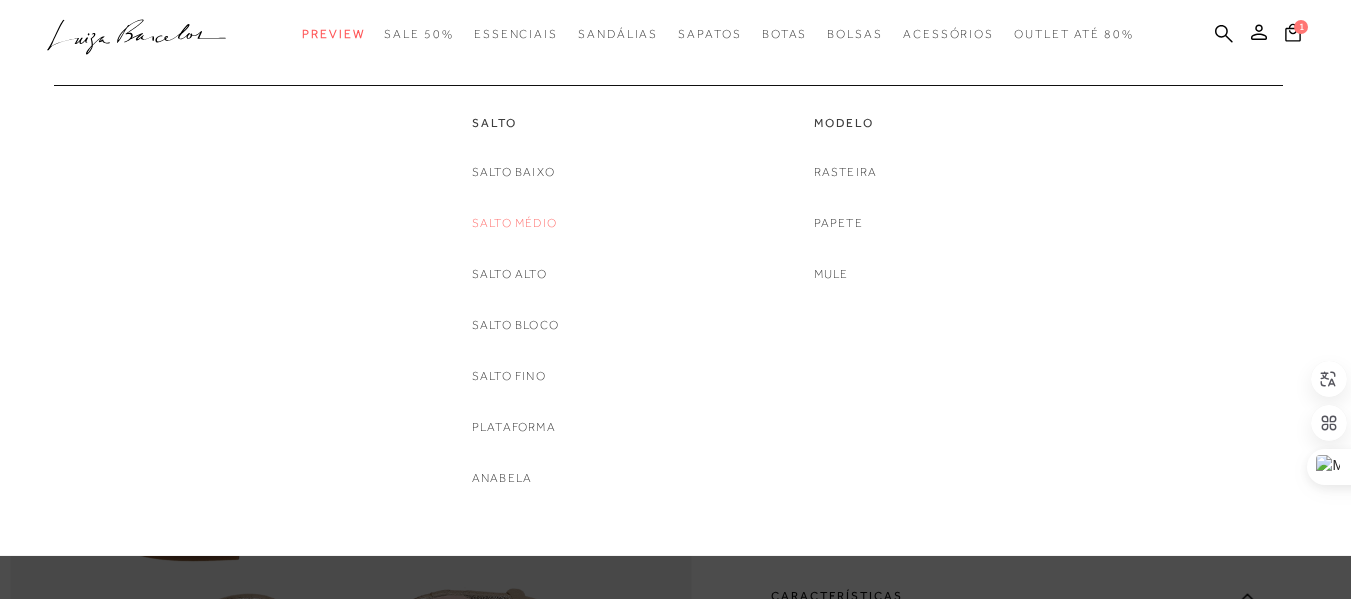 click on "Salto Médio" at bounding box center [514, 223] 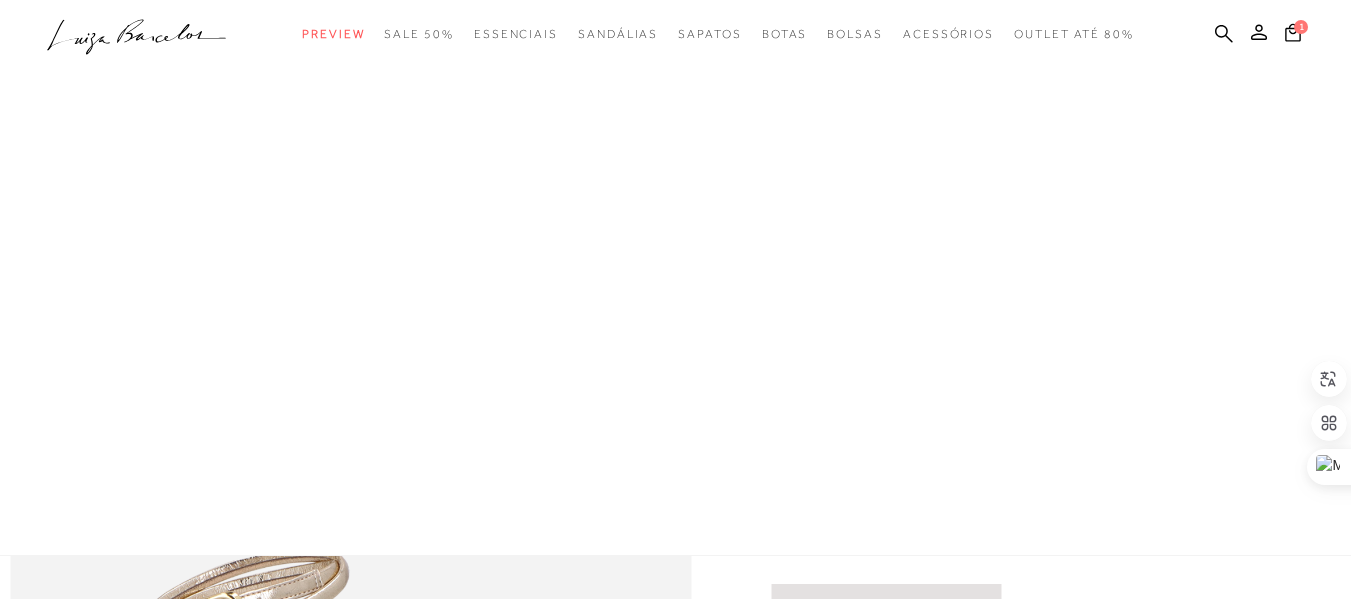 scroll, scrollTop: 302, scrollLeft: 0, axis: vertical 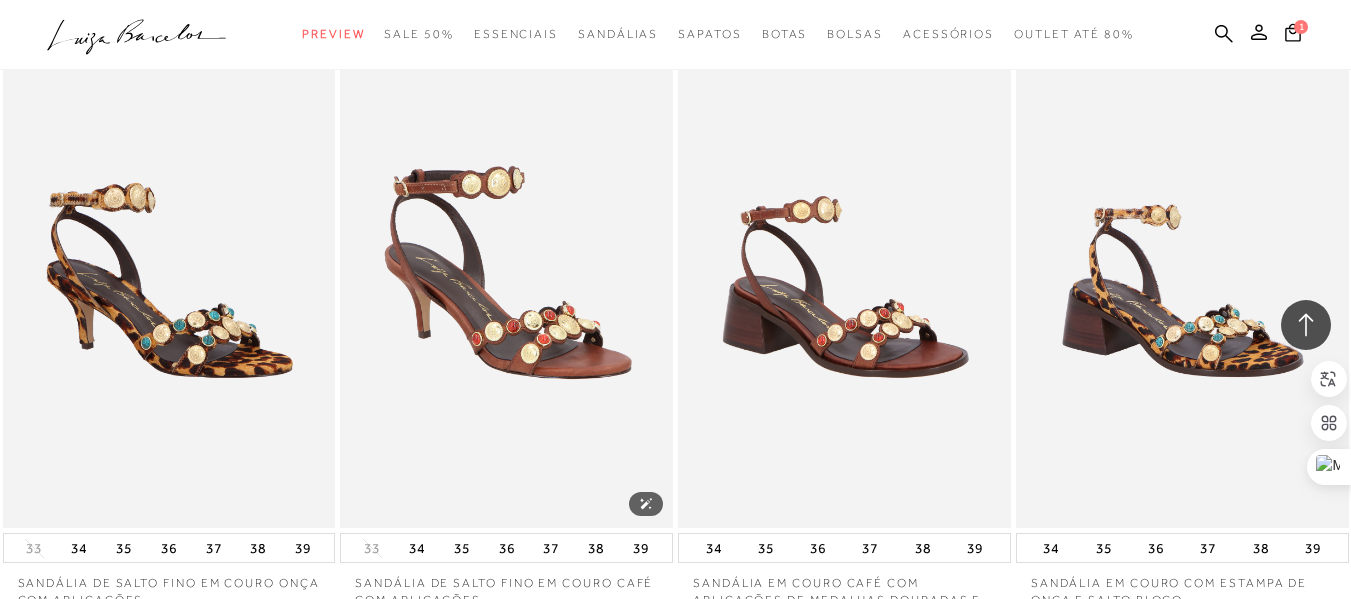 click at bounding box center (507, 278) 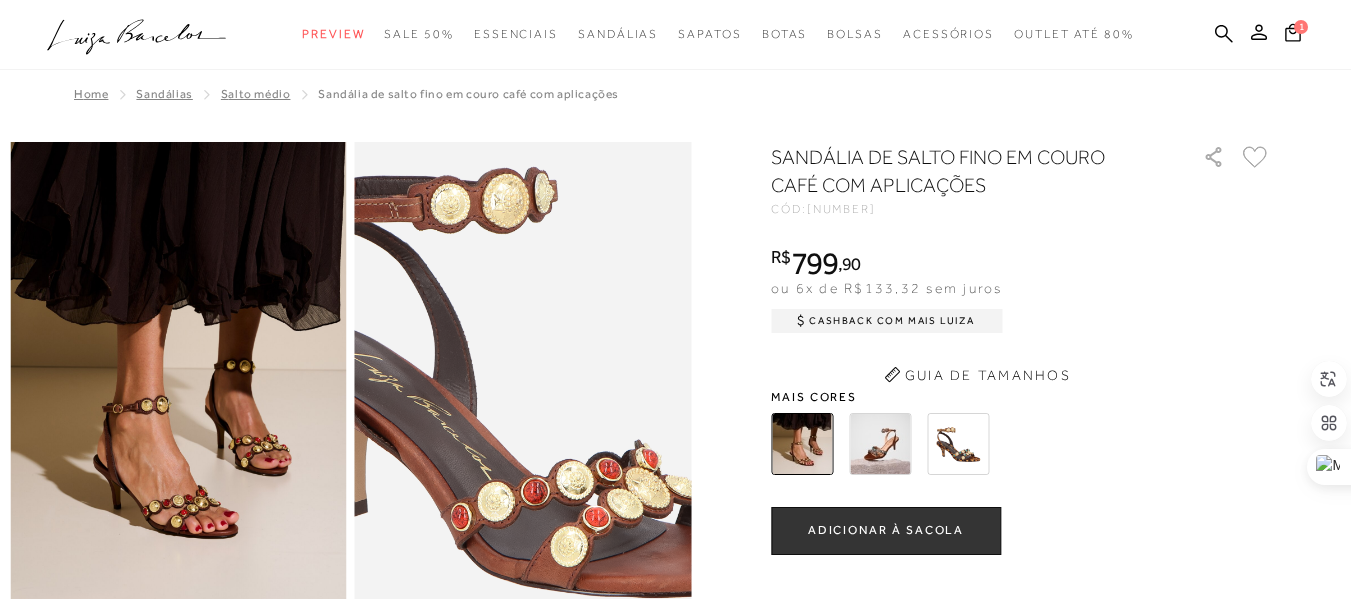 scroll, scrollTop: 0, scrollLeft: 0, axis: both 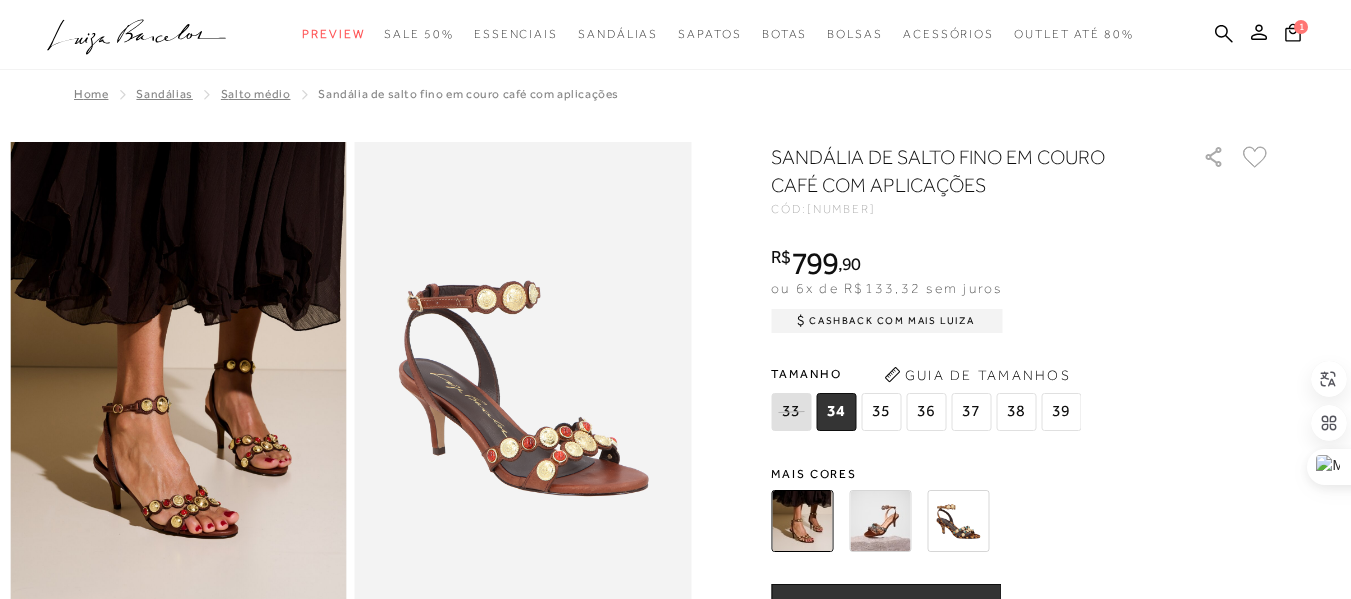 click at bounding box center (523, 394) 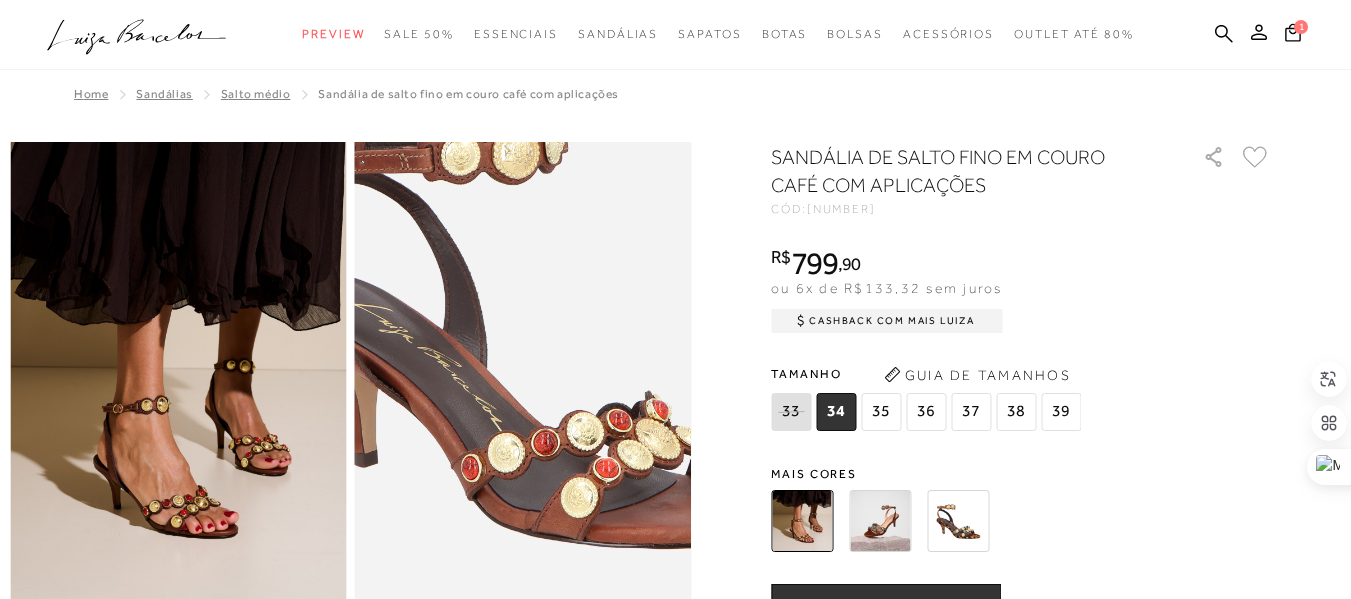 click at bounding box center [533, 346] 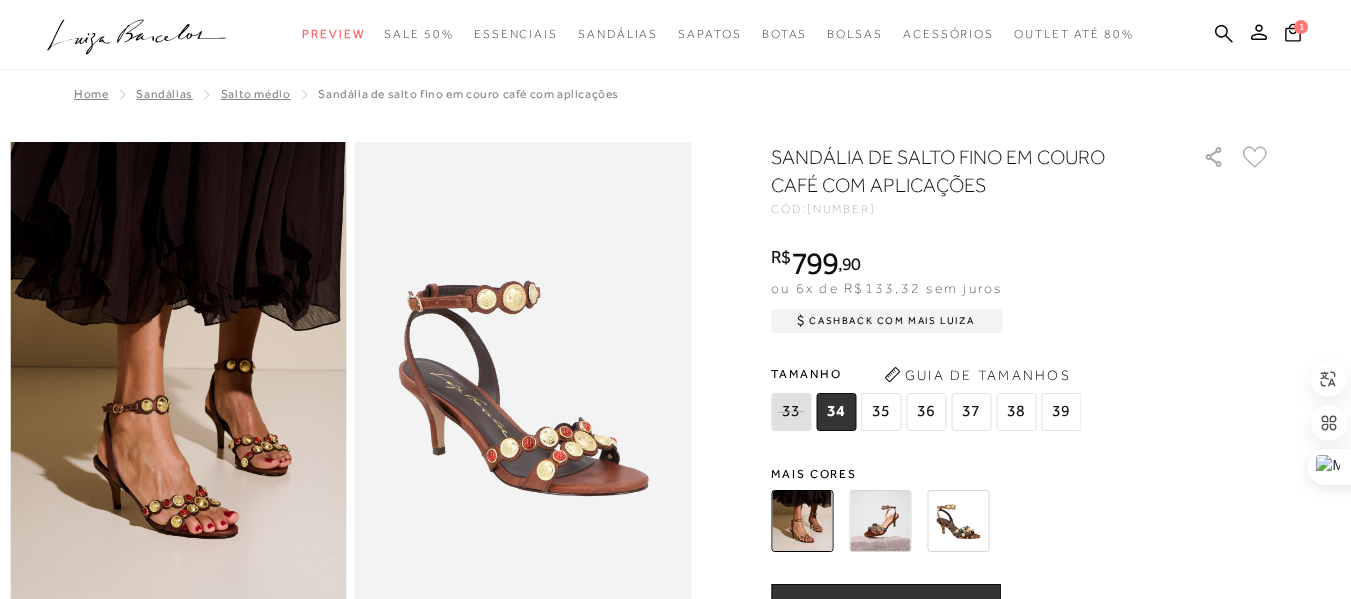 click on "36" at bounding box center [926, 412] 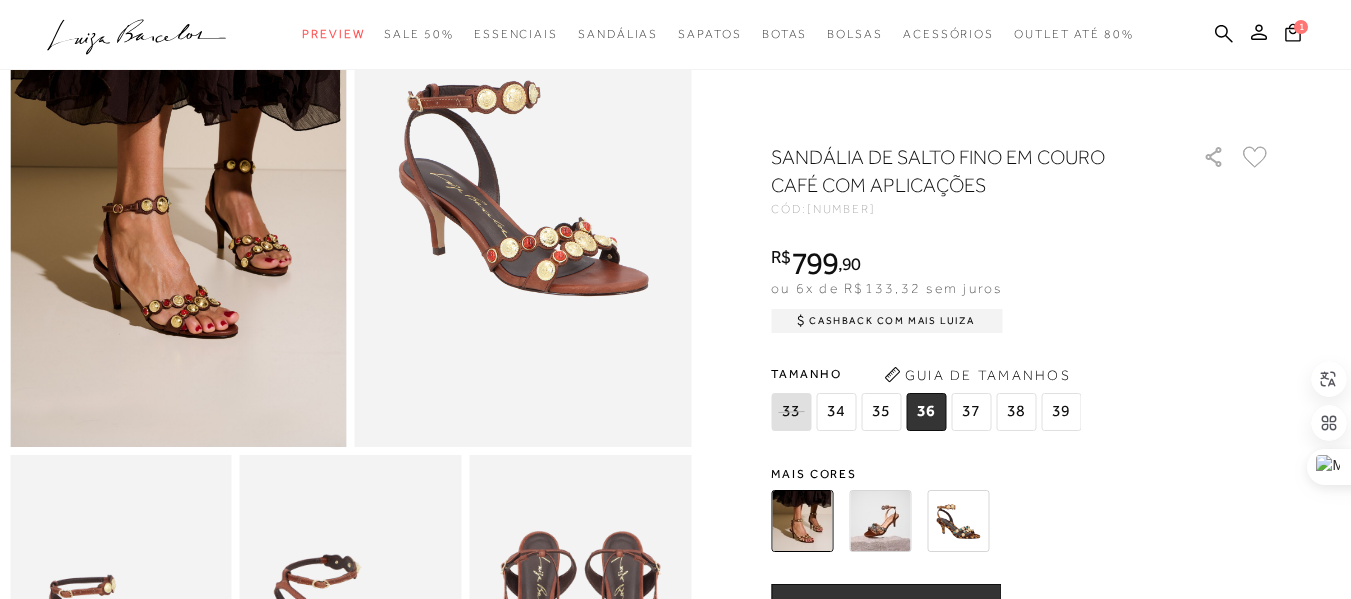 scroll, scrollTop: 400, scrollLeft: 0, axis: vertical 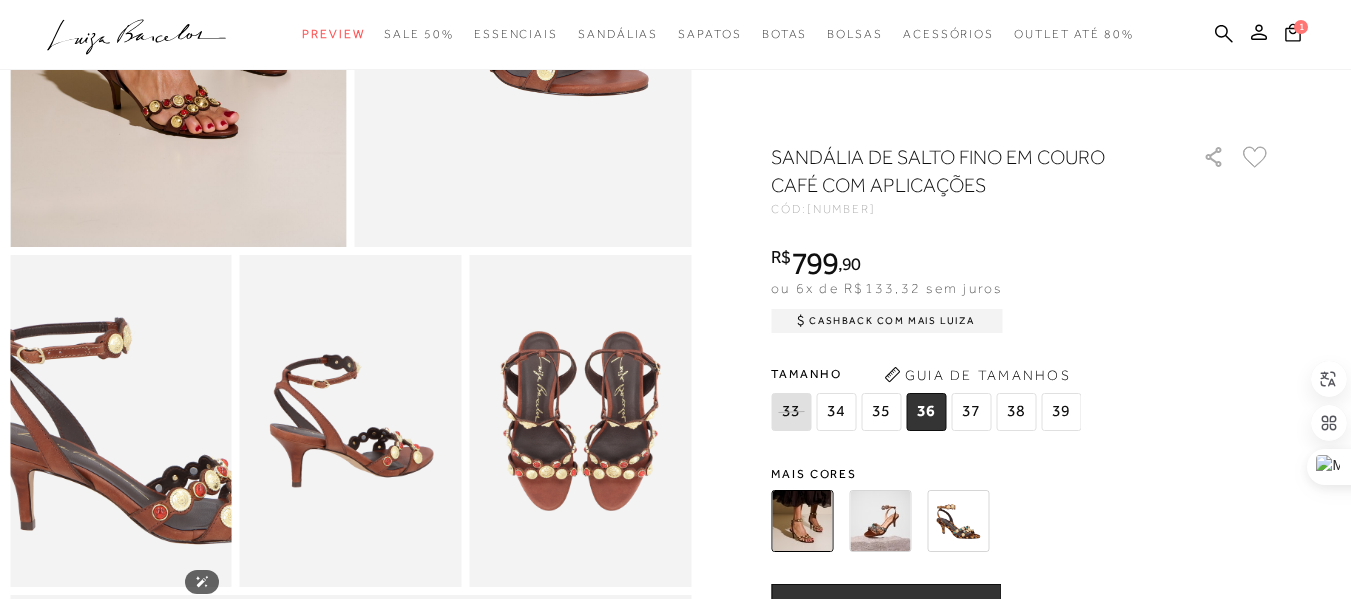 click at bounding box center [141, 409] 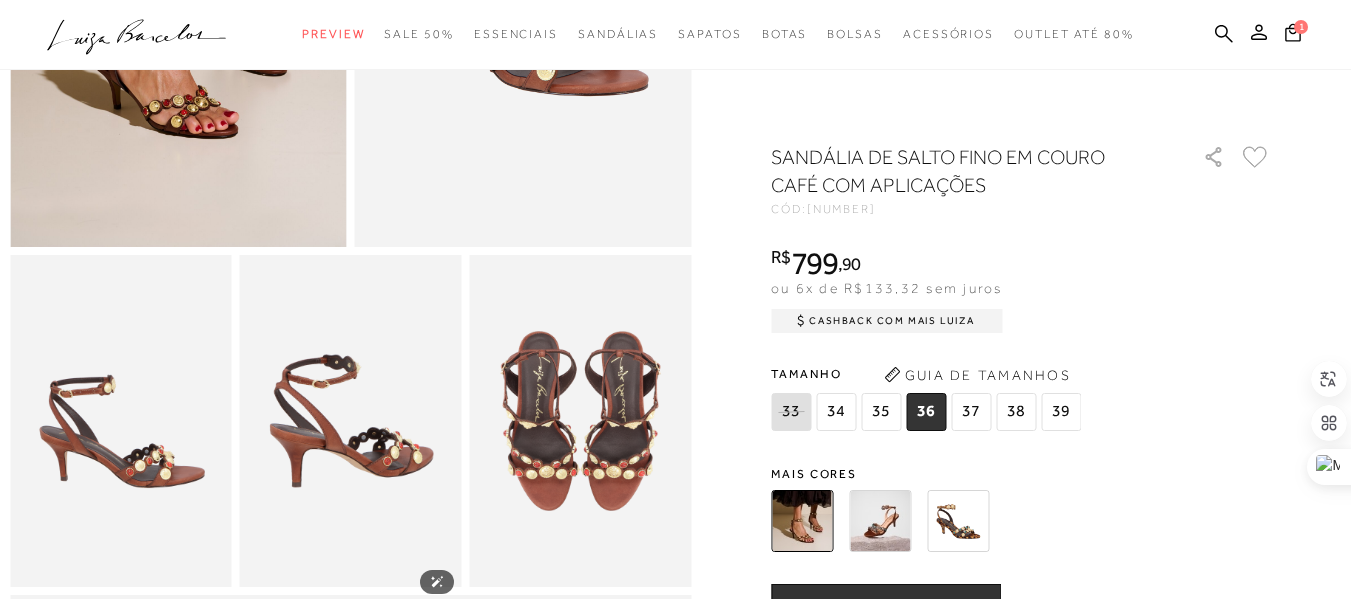 click at bounding box center [351, 421] 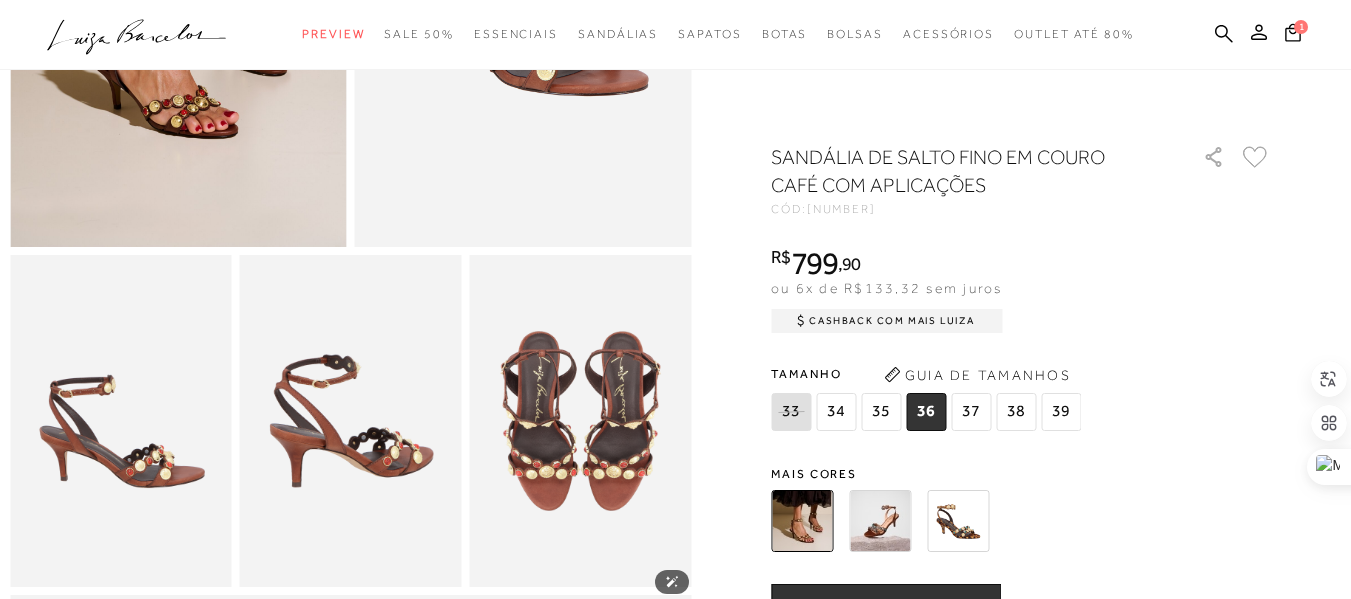 click at bounding box center (580, 421) 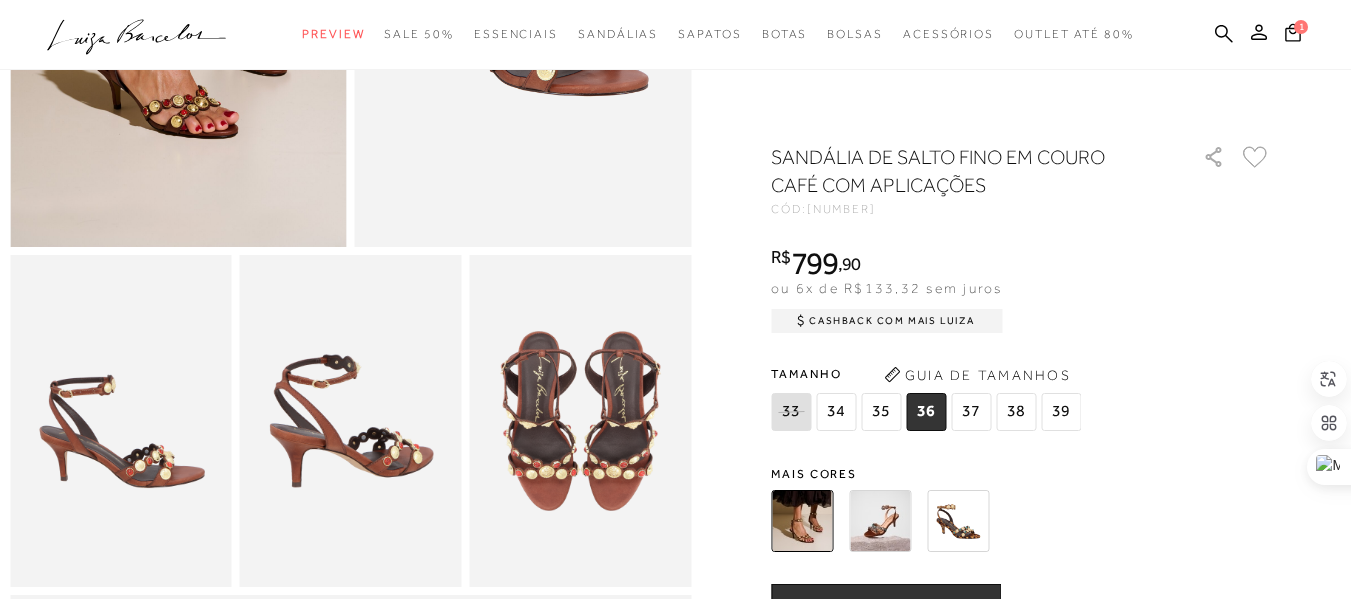 scroll, scrollTop: 800, scrollLeft: 0, axis: vertical 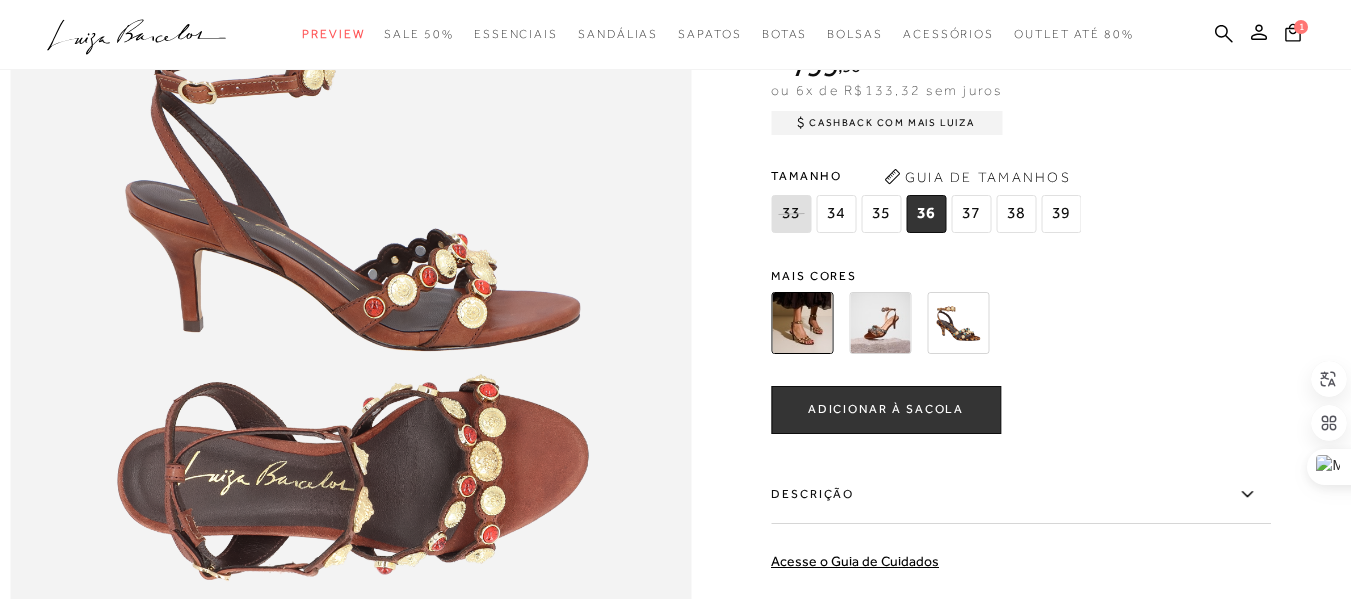click on "ADICIONAR À SACOLA" at bounding box center (886, 409) 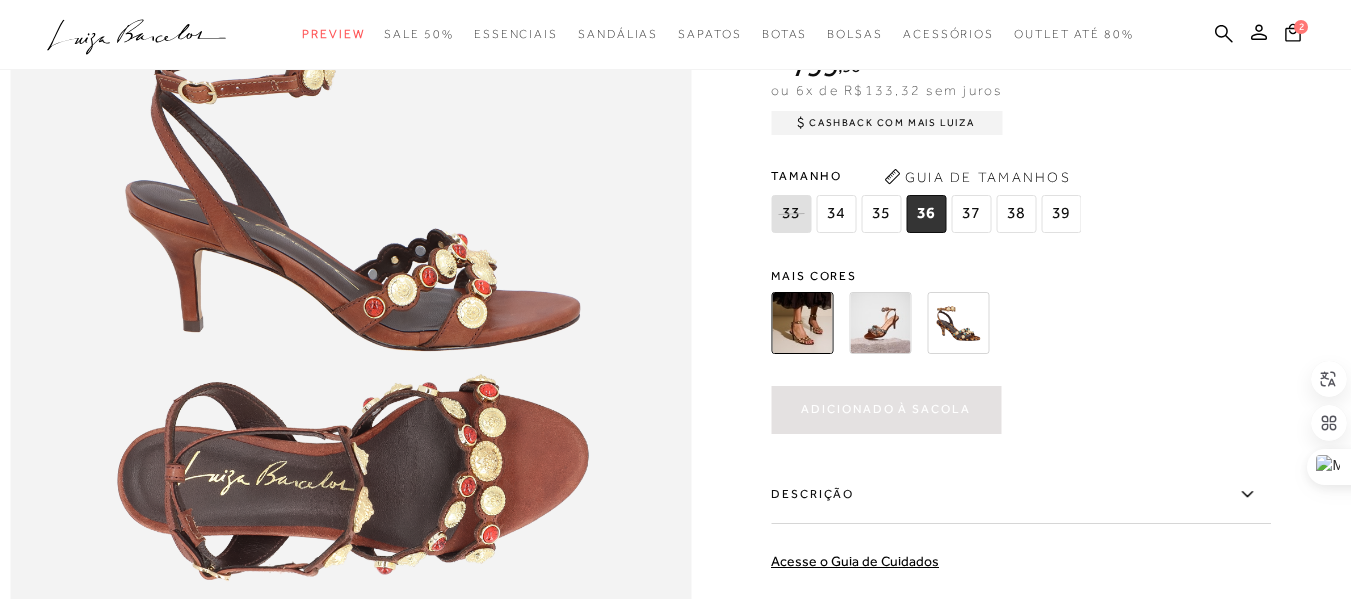 scroll, scrollTop: 0, scrollLeft: 0, axis: both 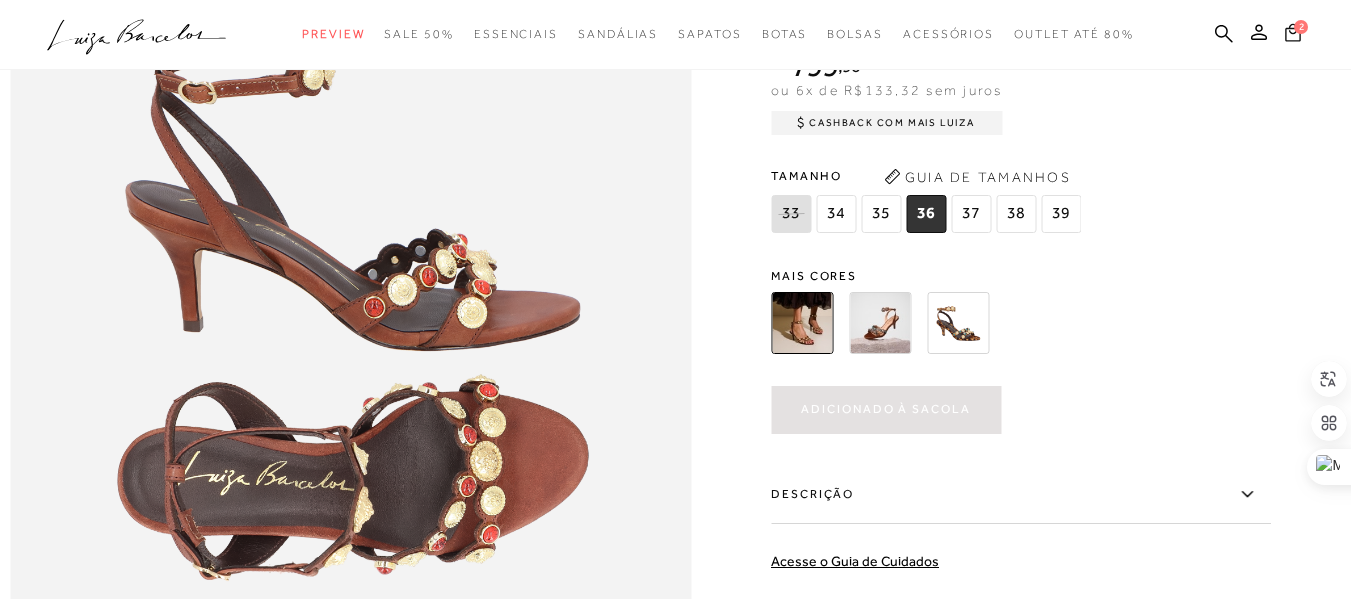 click on "2" at bounding box center [1302, 25] 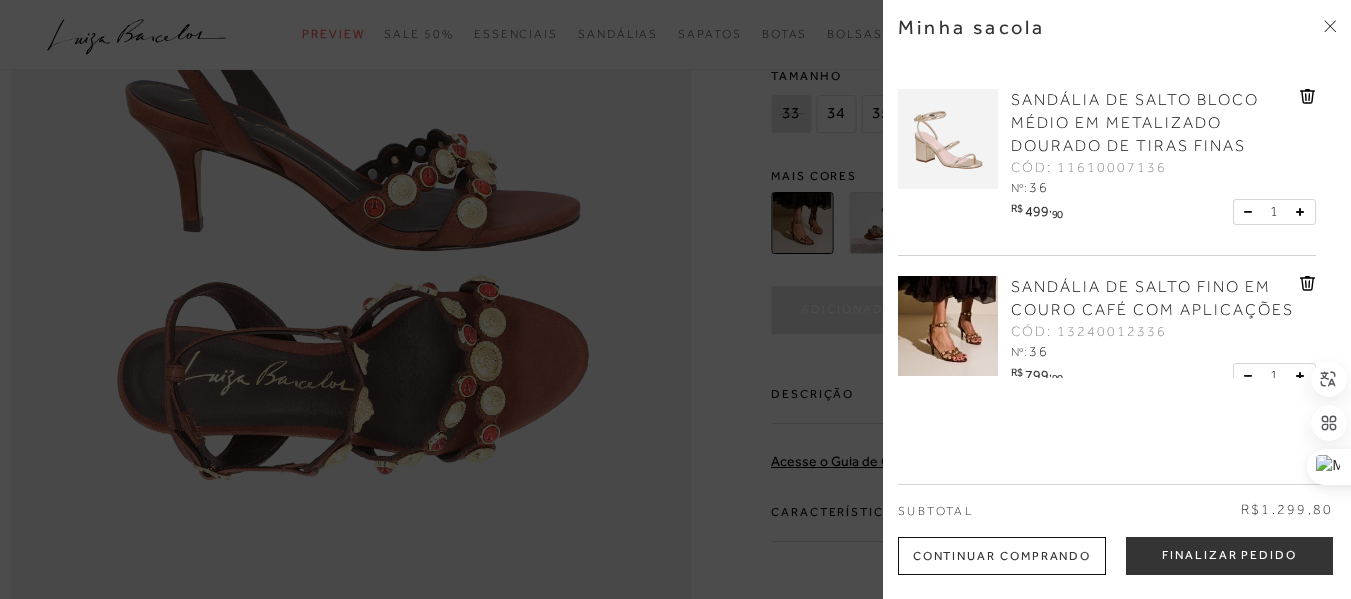 scroll, scrollTop: 1382, scrollLeft: 0, axis: vertical 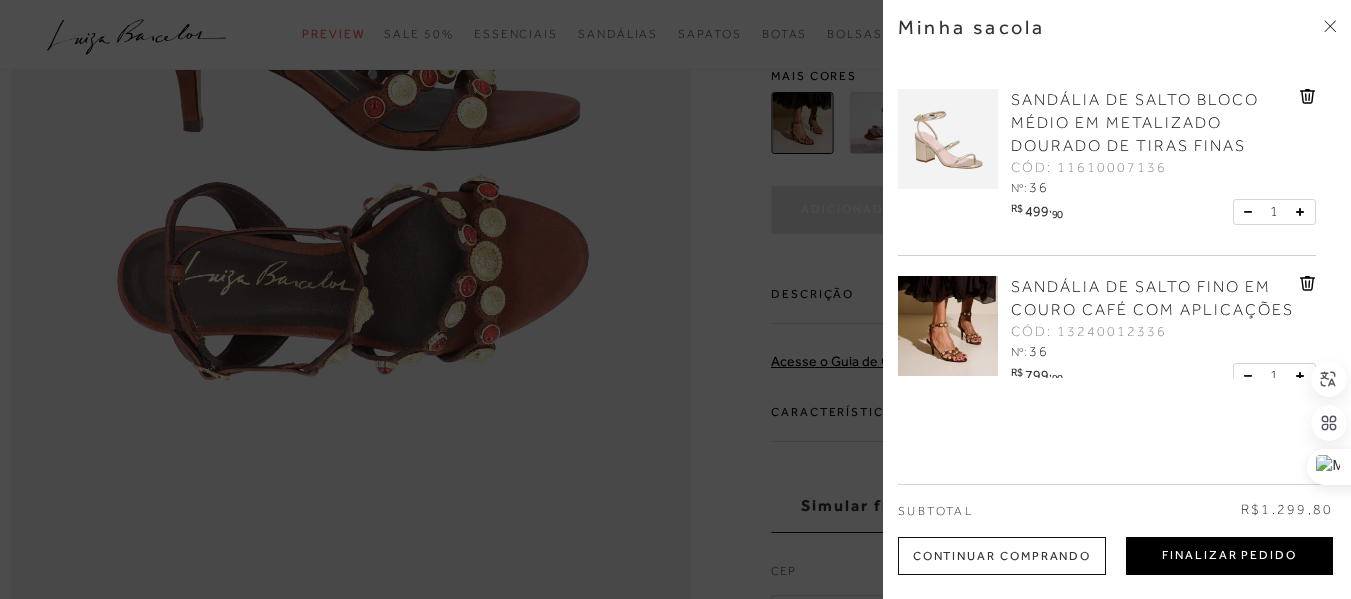 click on "Finalizar Pedido" at bounding box center (1229, 556) 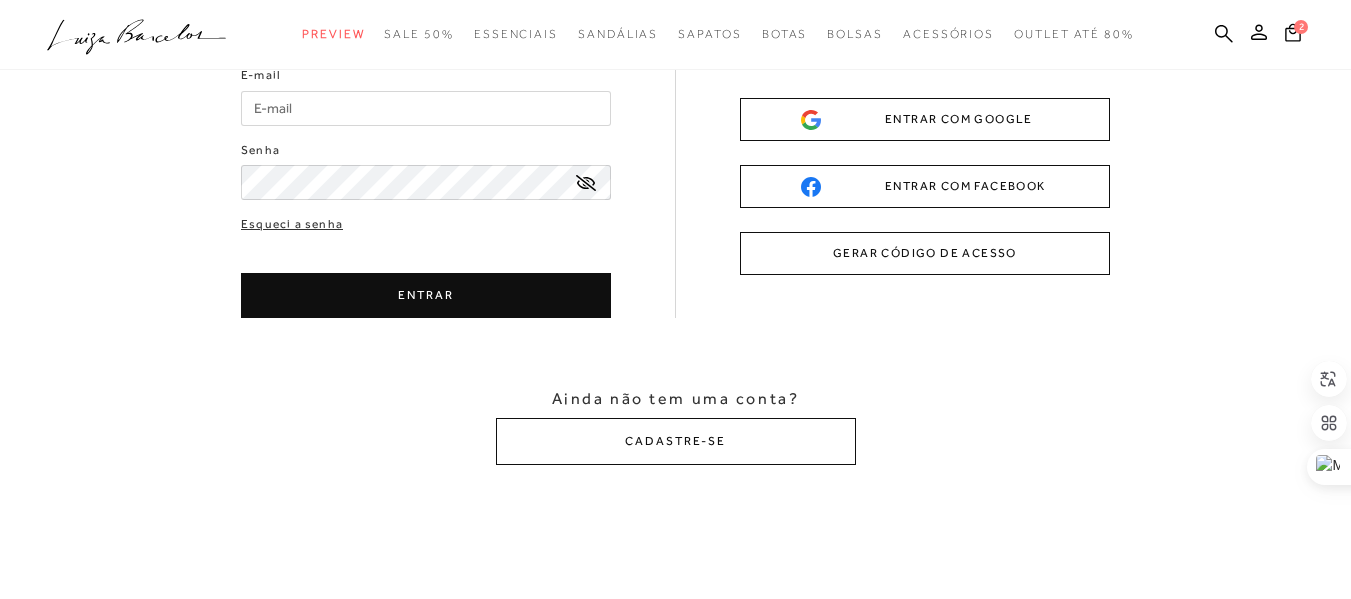 scroll, scrollTop: 0, scrollLeft: 0, axis: both 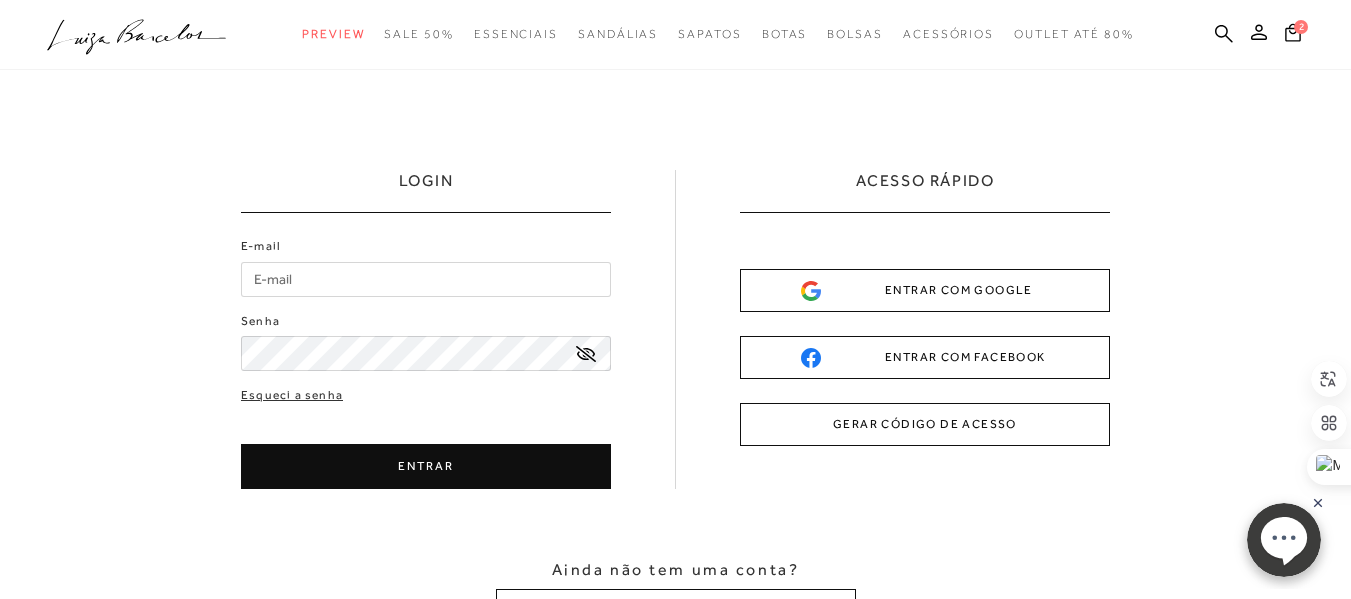click on "E-mail" at bounding box center (426, 279) 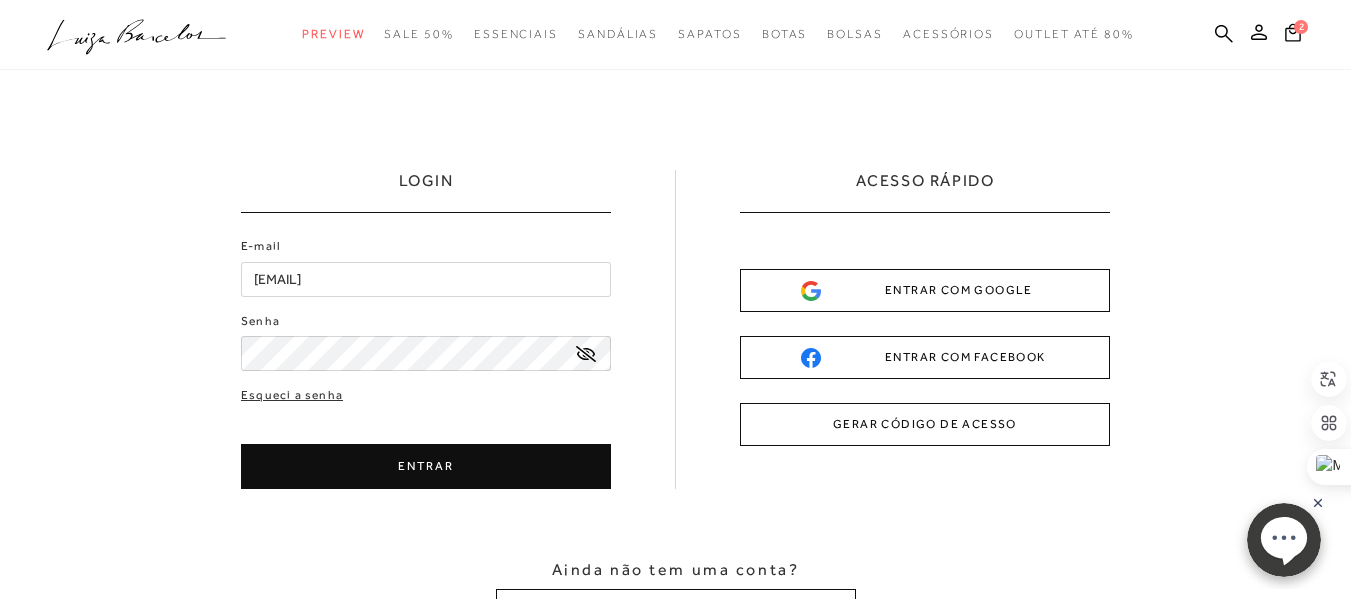 click on "ENTRAR COM GOOGLE" at bounding box center [925, 290] 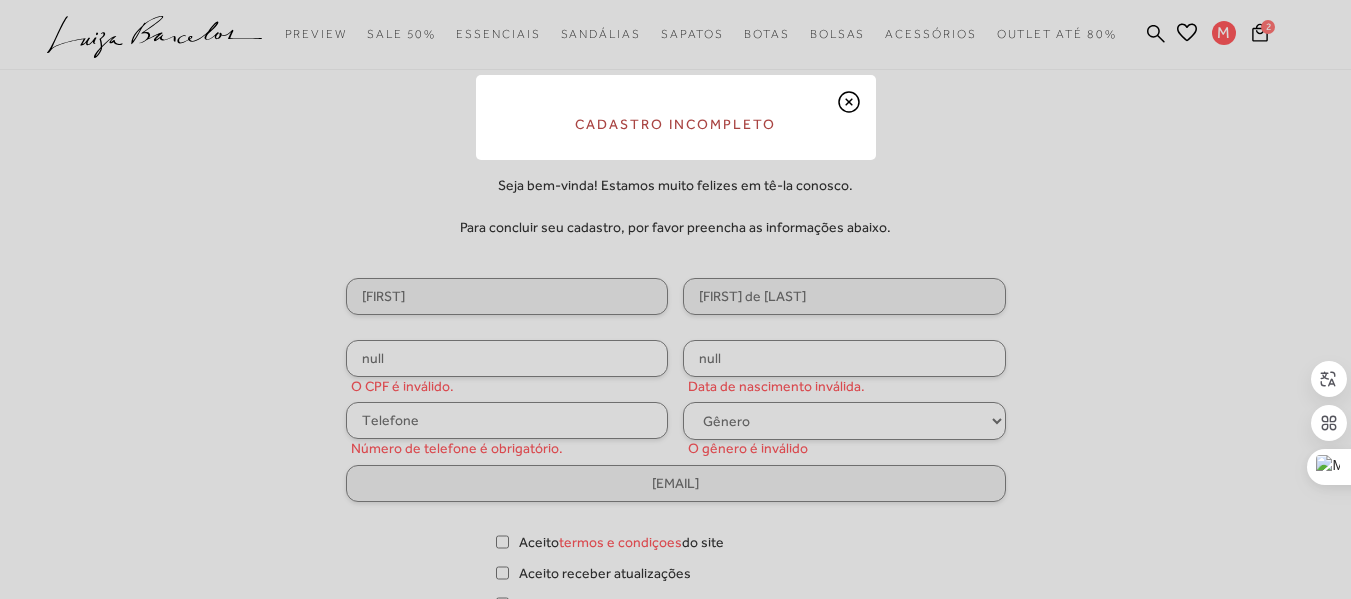 scroll, scrollTop: 0, scrollLeft: 0, axis: both 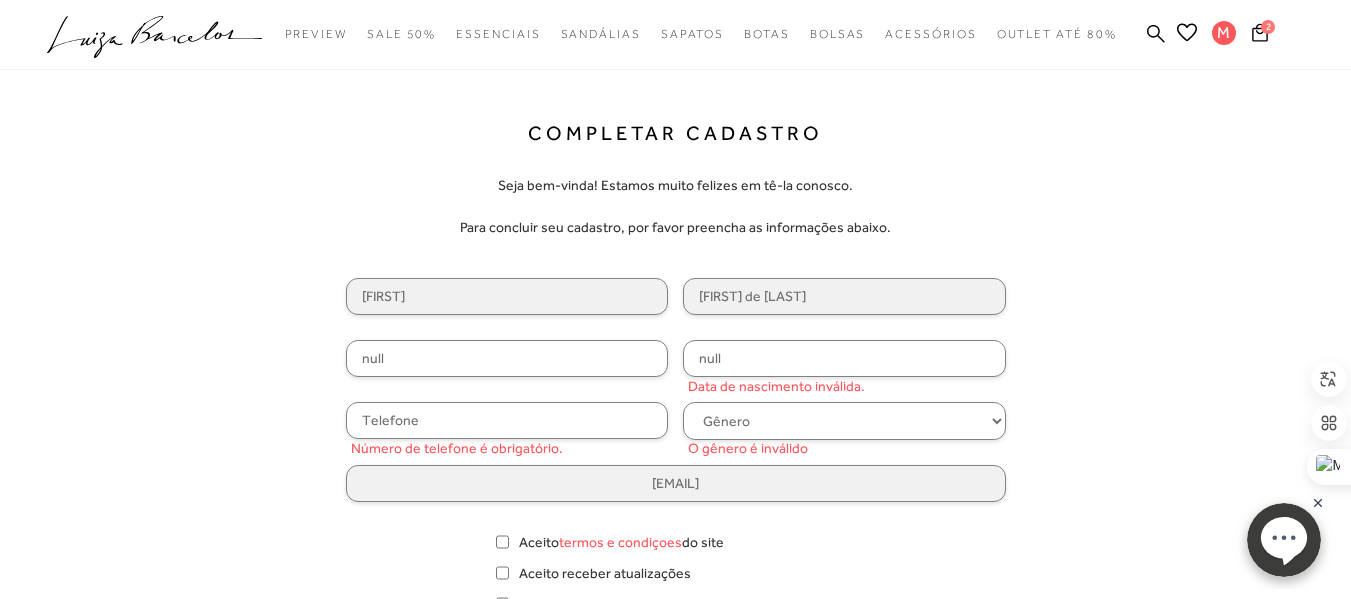 click on "null" at bounding box center (507, 358) 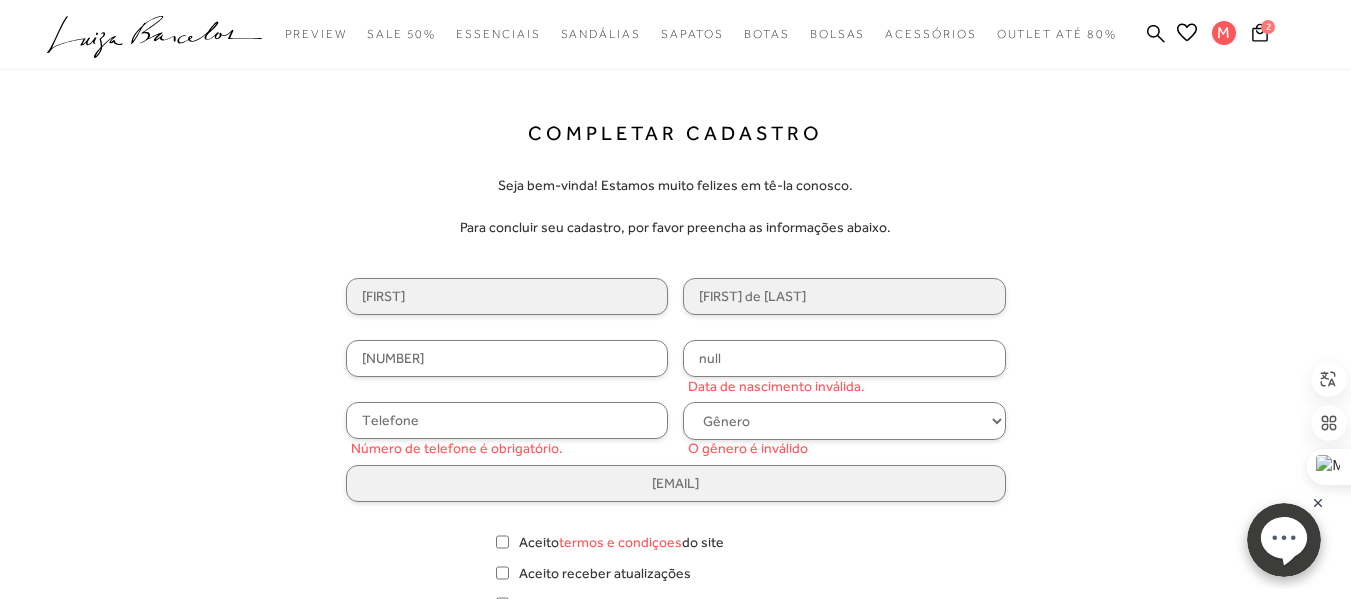 type on "[NUMBER]" 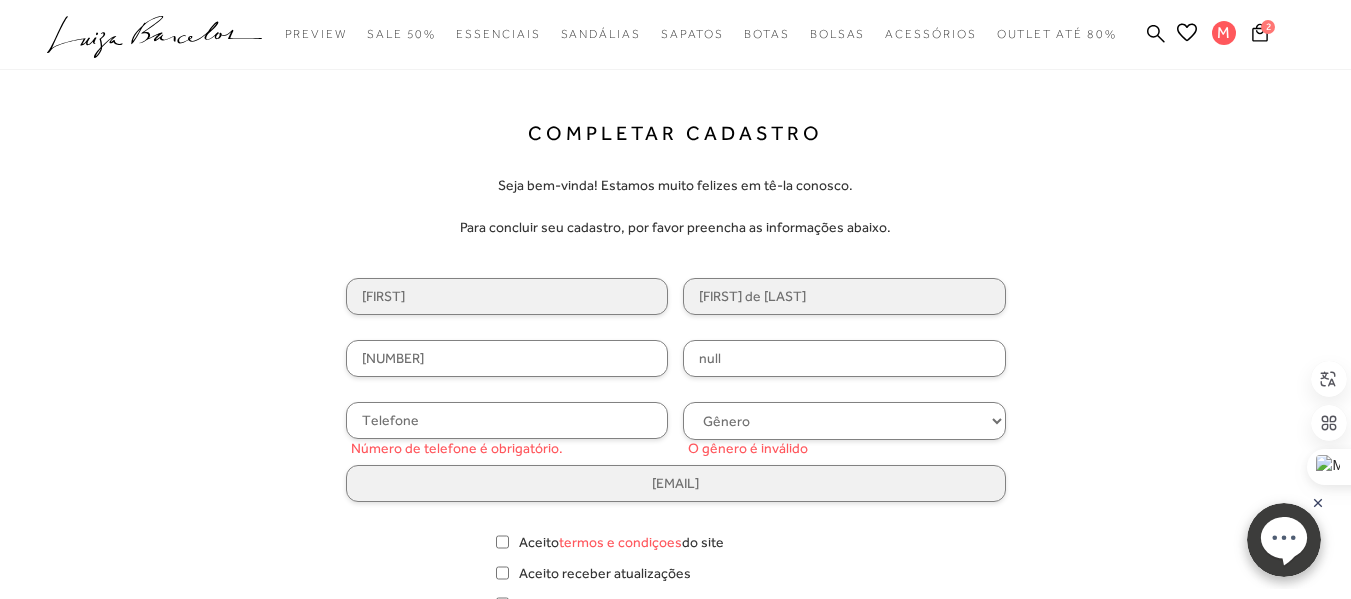 click on "null" at bounding box center [844, 358] 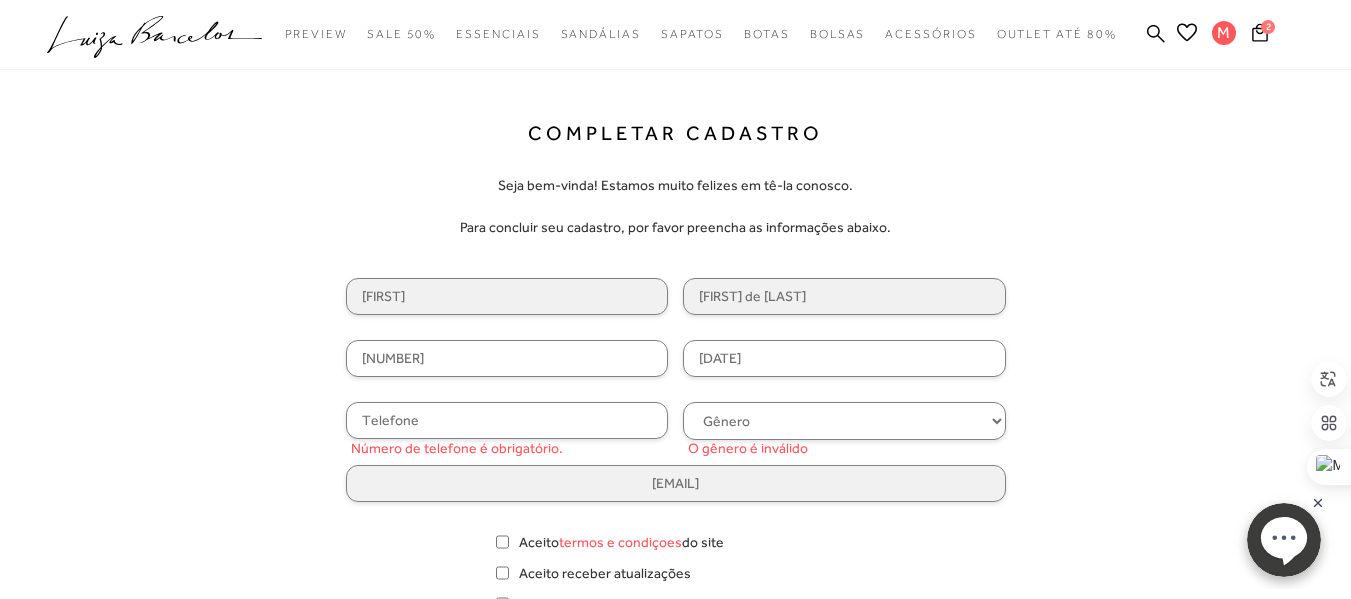 type on "14/12/1956" 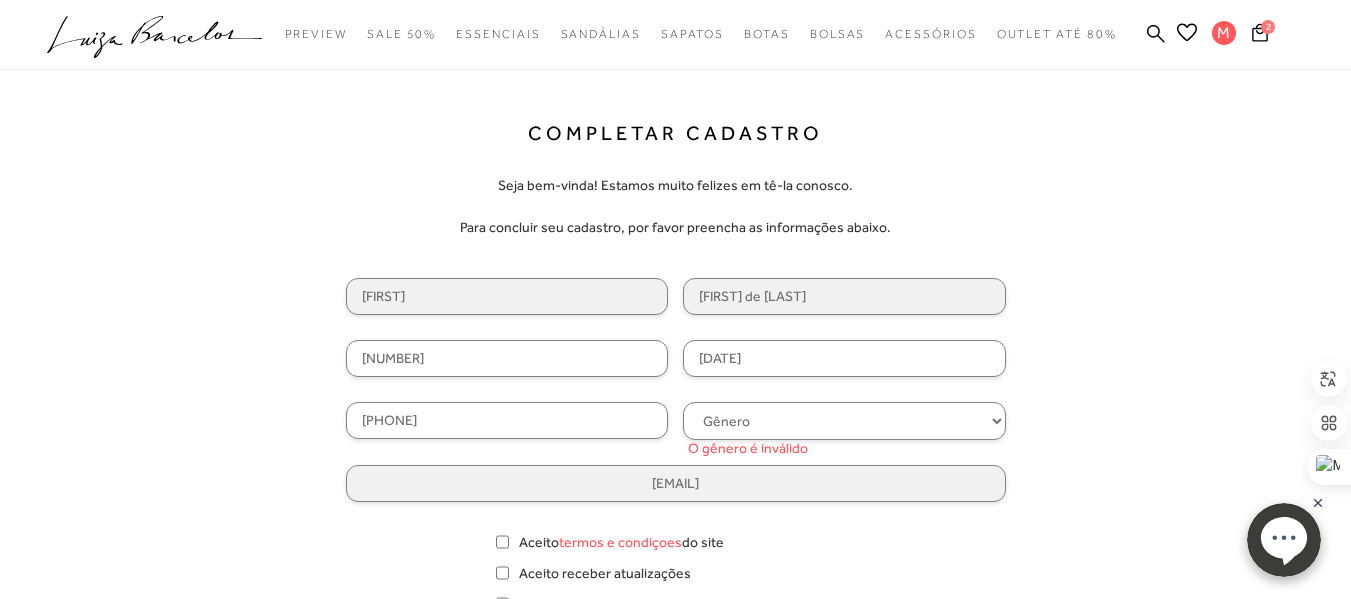 type on "(35) 99906-7993" 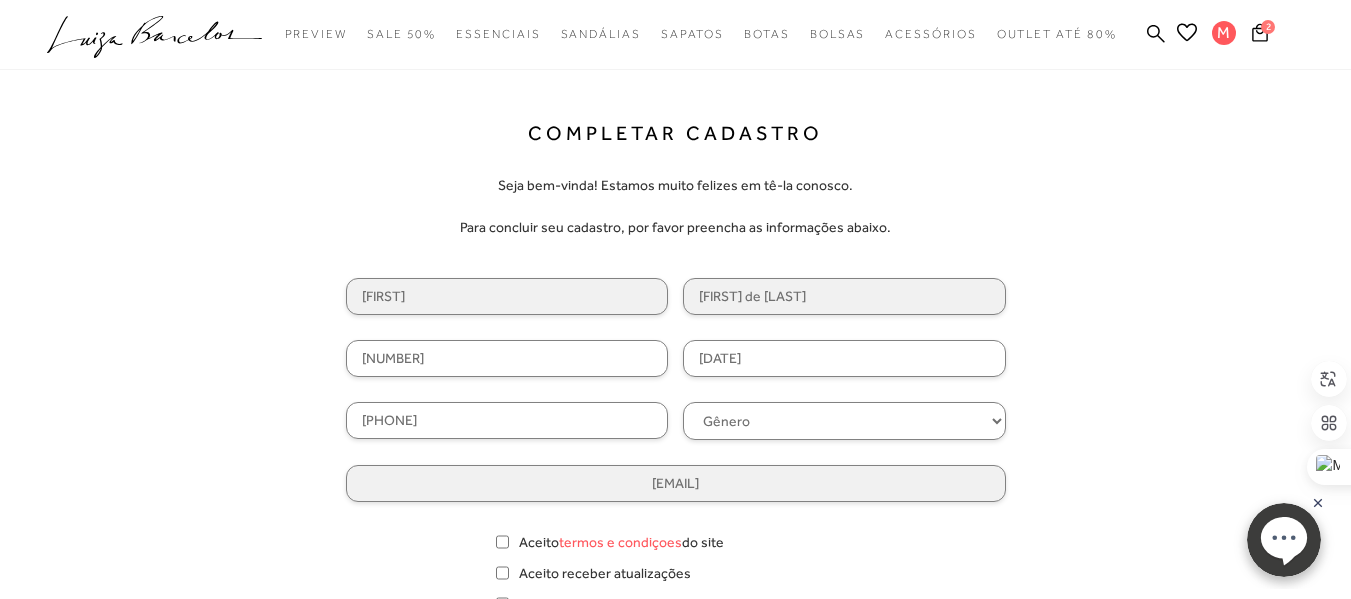 scroll, scrollTop: 100, scrollLeft: 0, axis: vertical 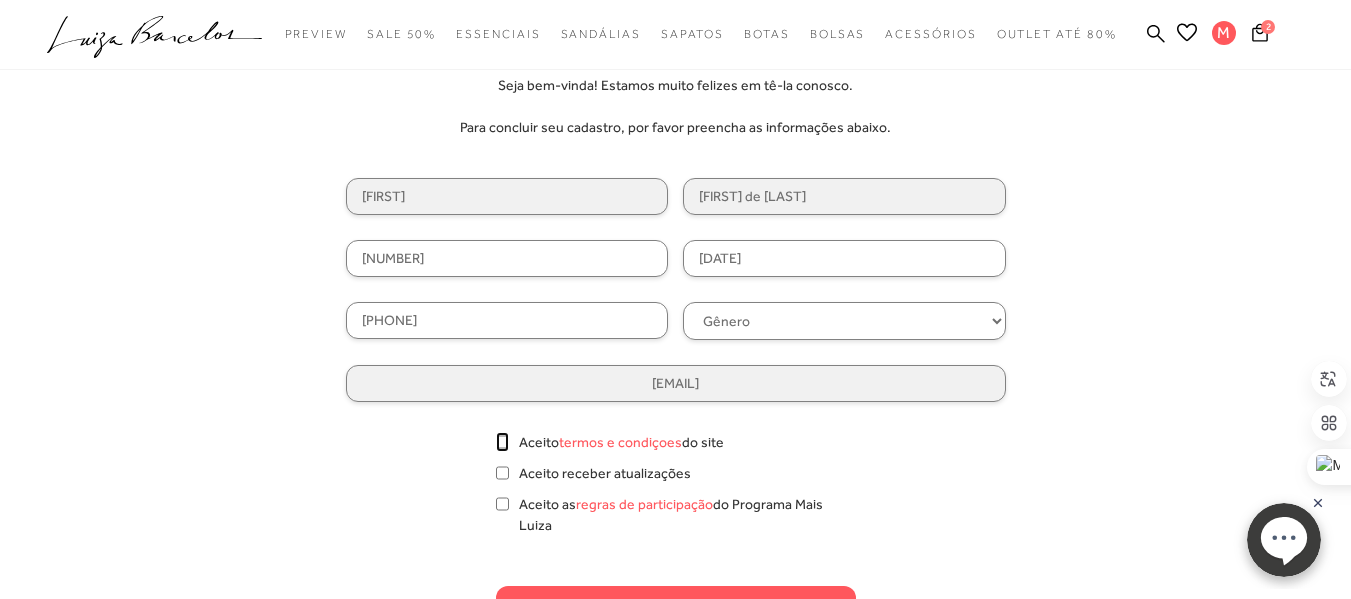 click on "Aceito  termos e condiçoes  do site" at bounding box center [502, 442] 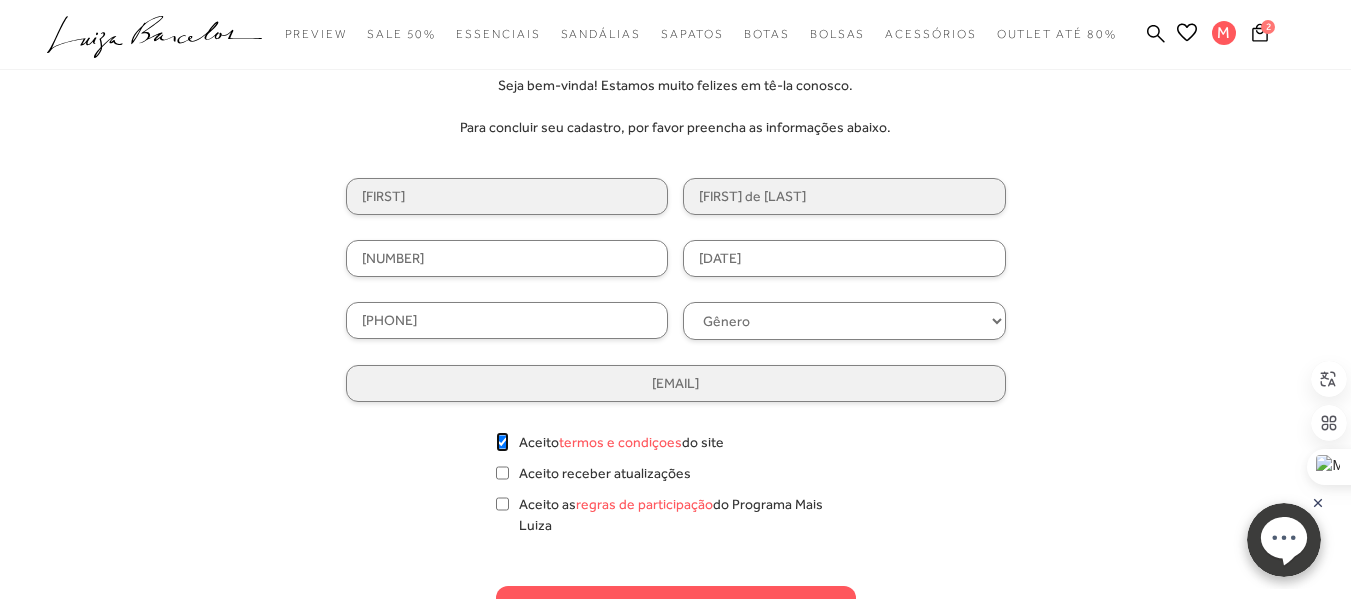 checkbox on "true" 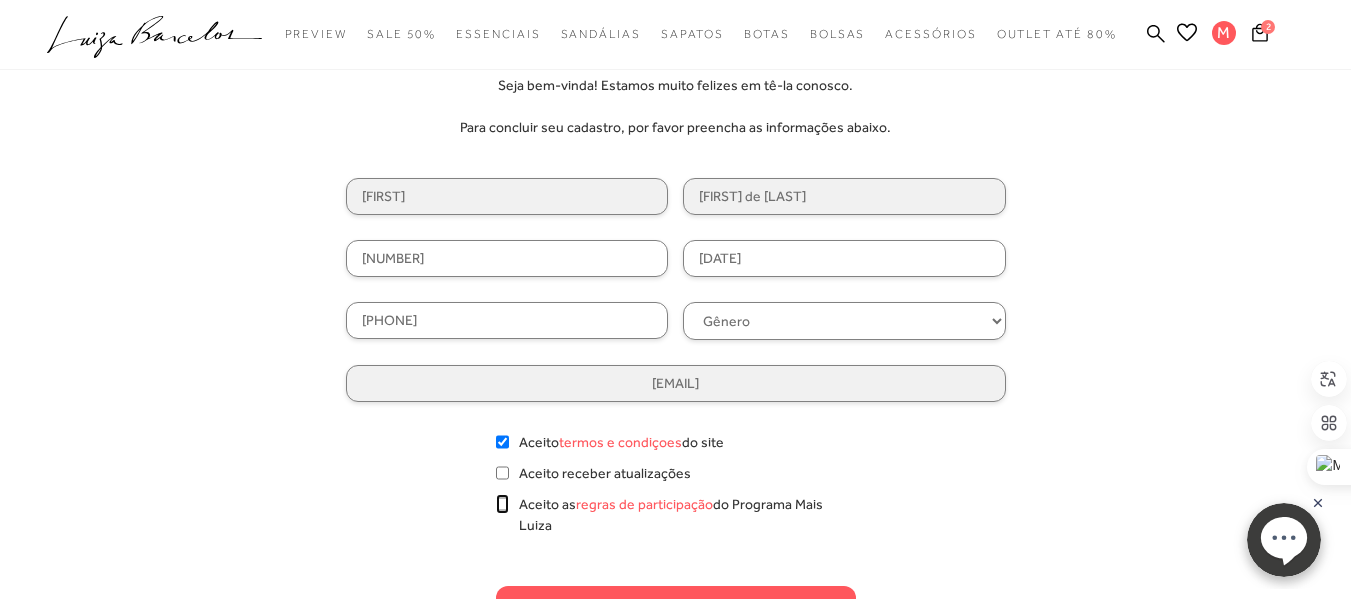 click on "Aceito as  regras de participação  do Programa Mais Luiza" at bounding box center (502, 504) 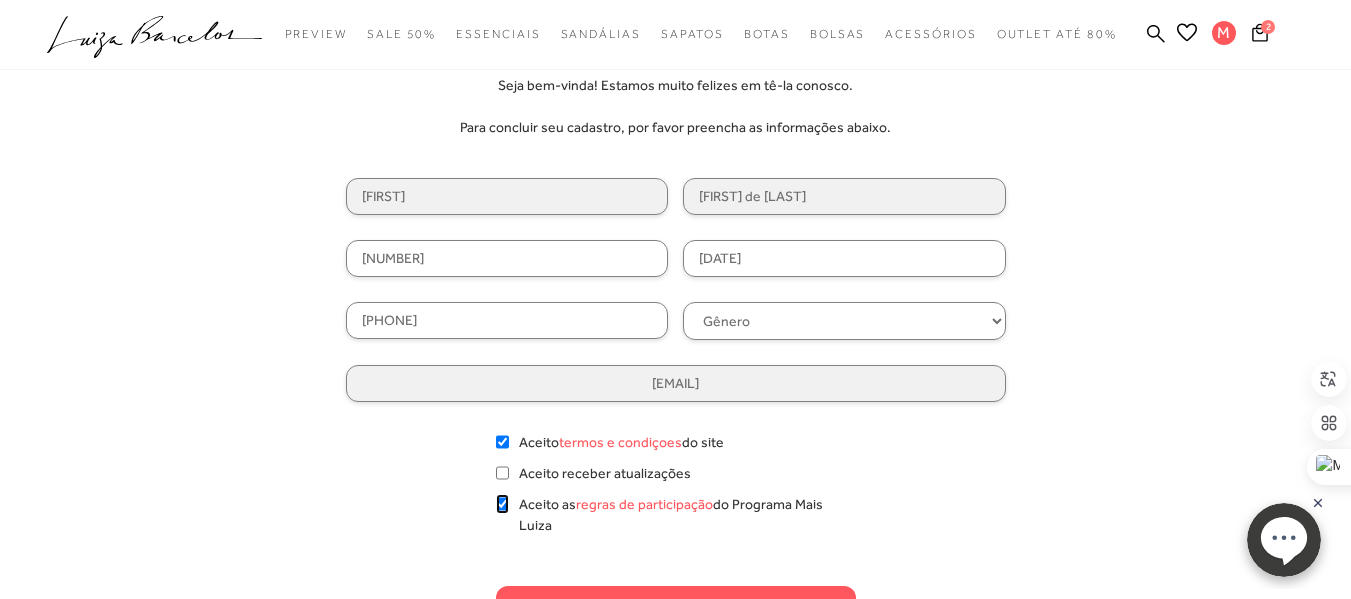 checkbox on "true" 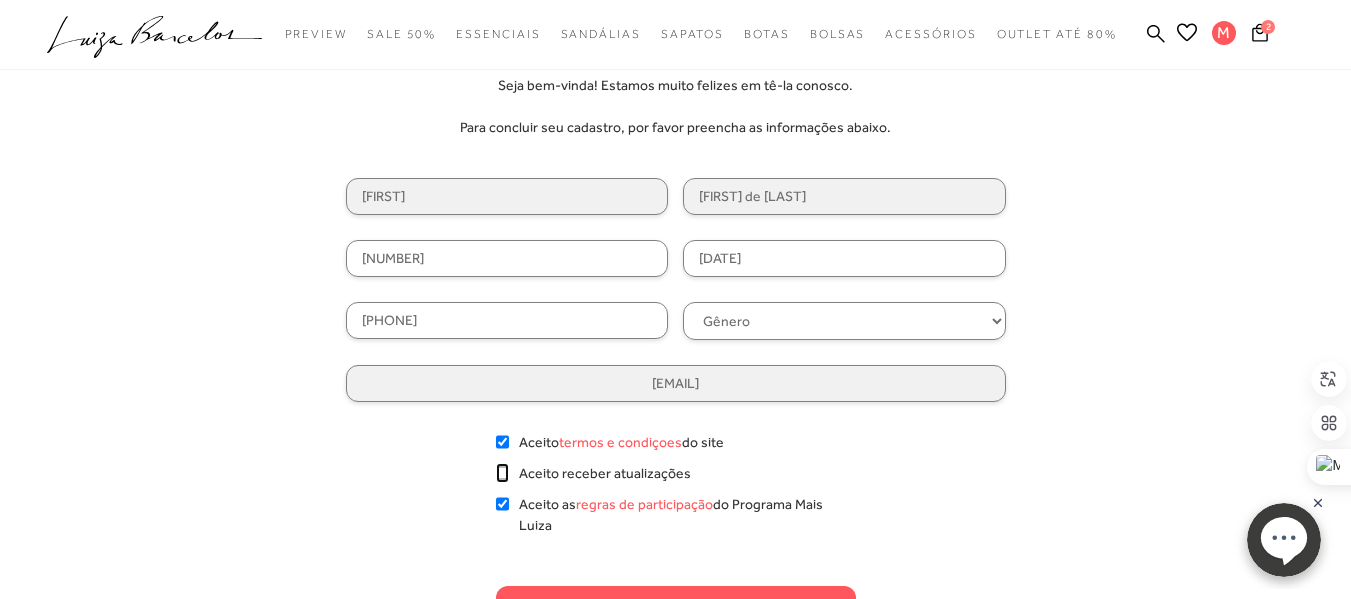 click on "Aceito receber atualizações" at bounding box center (502, 473) 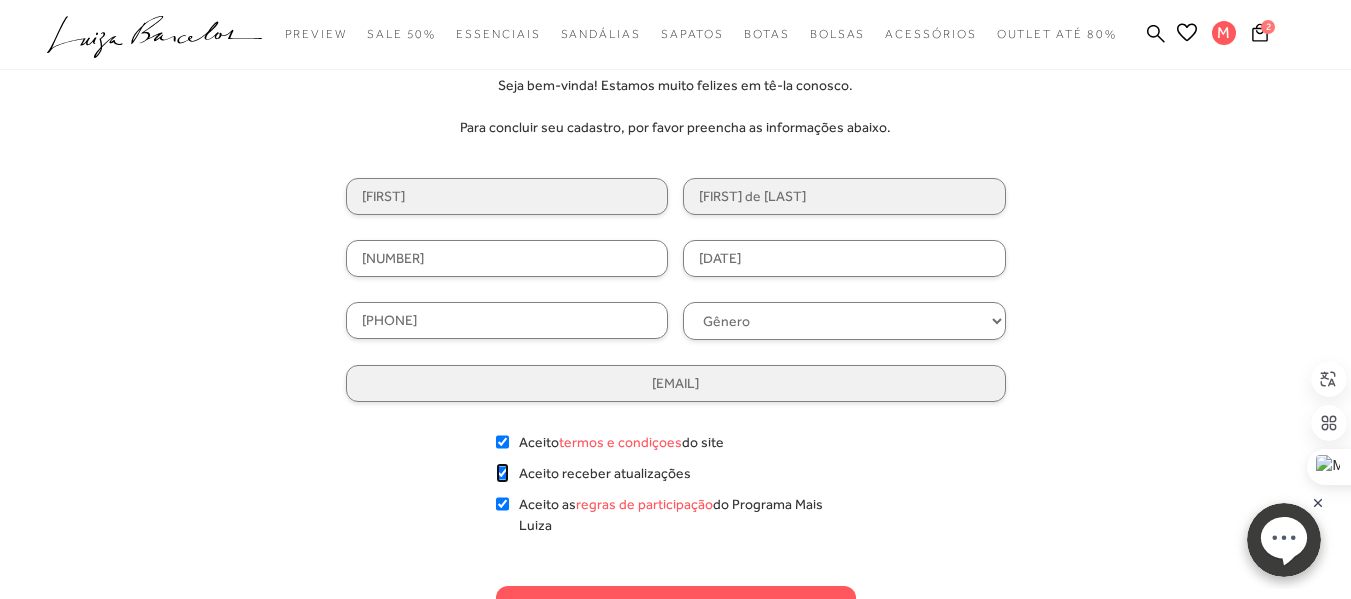 scroll, scrollTop: 300, scrollLeft: 0, axis: vertical 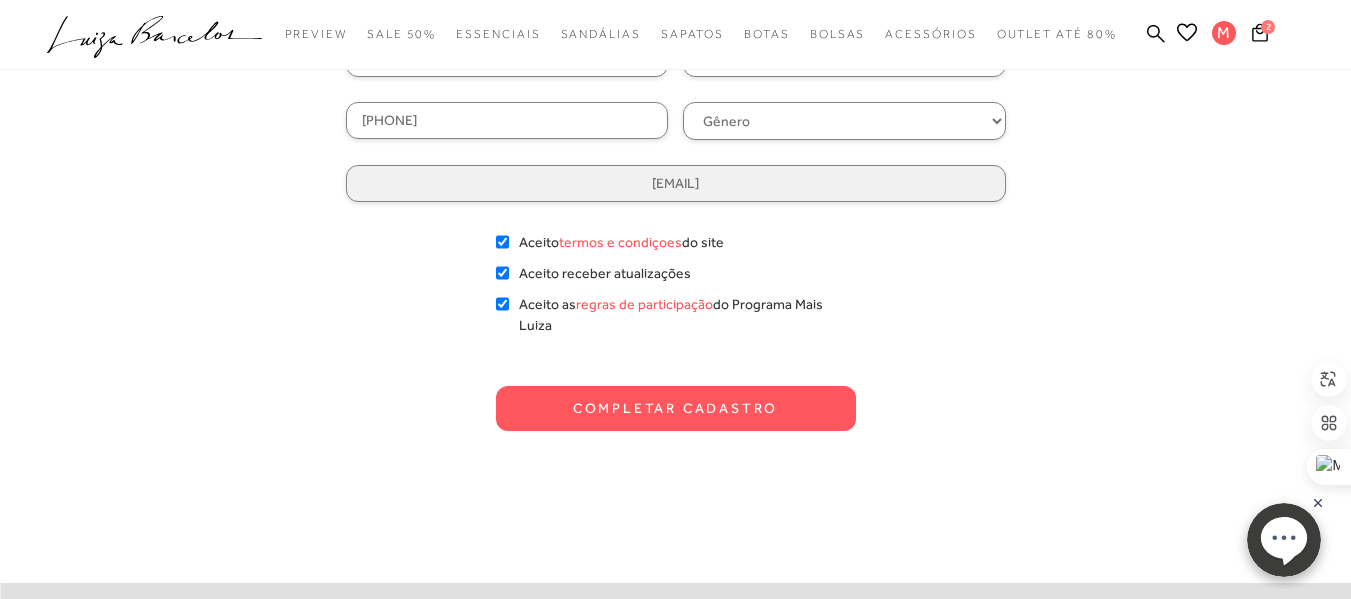 click on "Completar Cadastro" at bounding box center (676, 408) 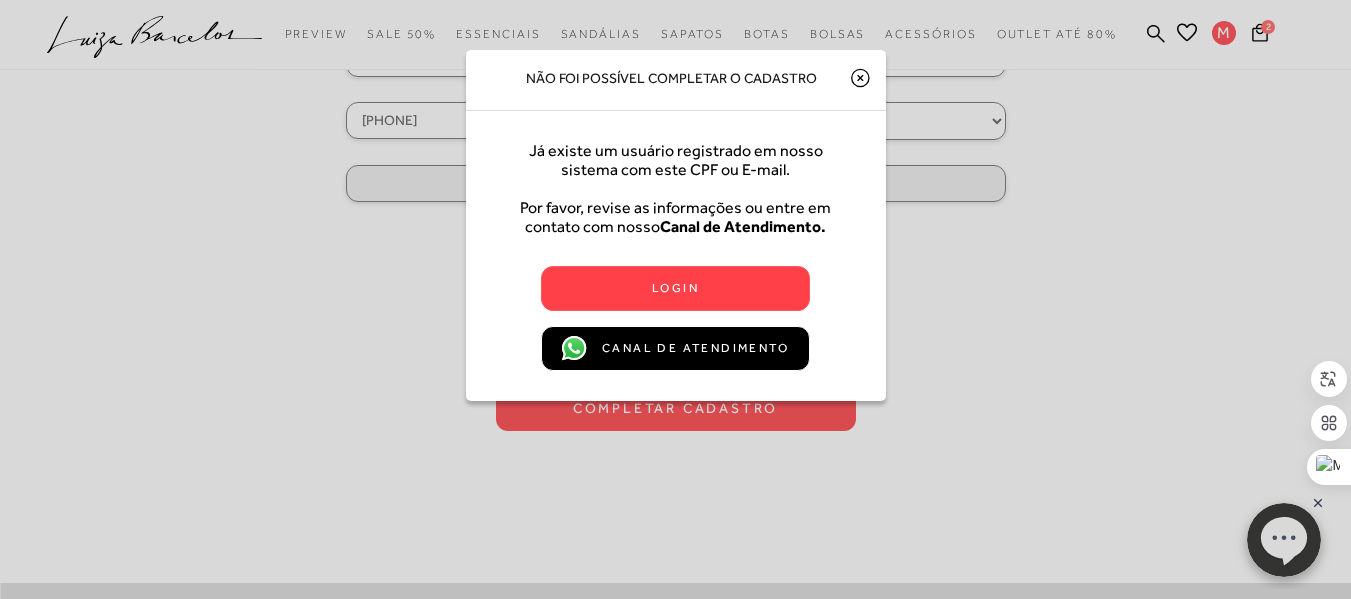 click on "Login" at bounding box center (675, 288) 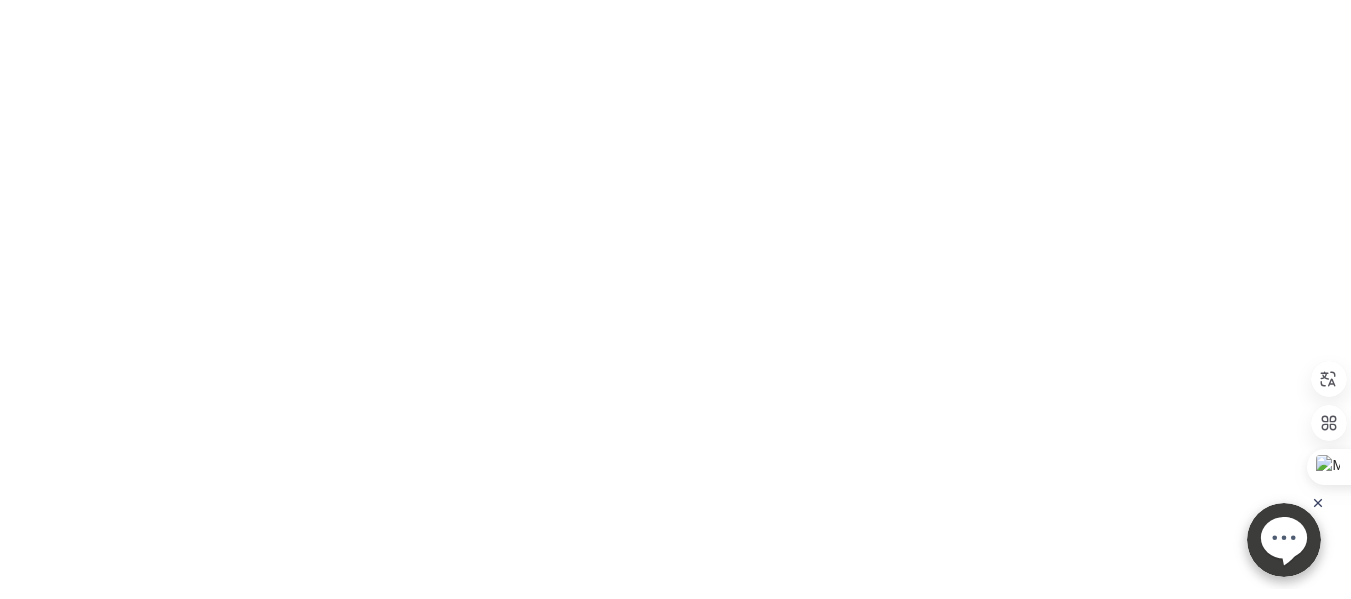 scroll, scrollTop: 0, scrollLeft: 0, axis: both 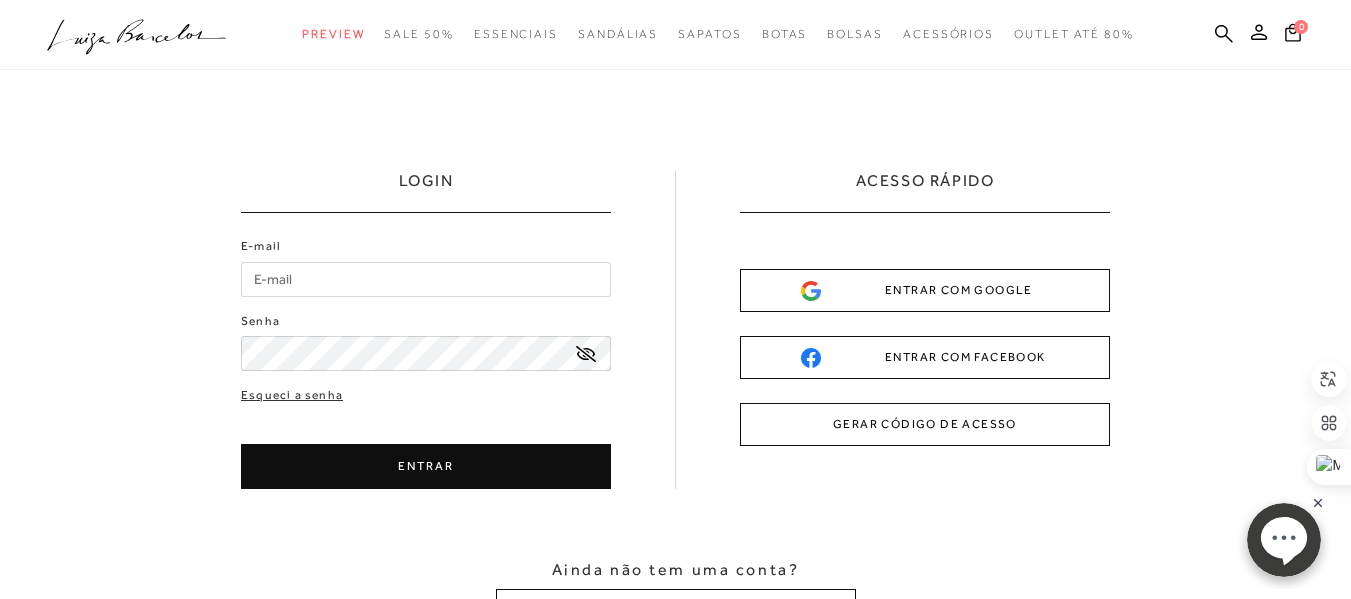 click on "GERAR CÓDIGO DE ACESSO" at bounding box center [925, 424] 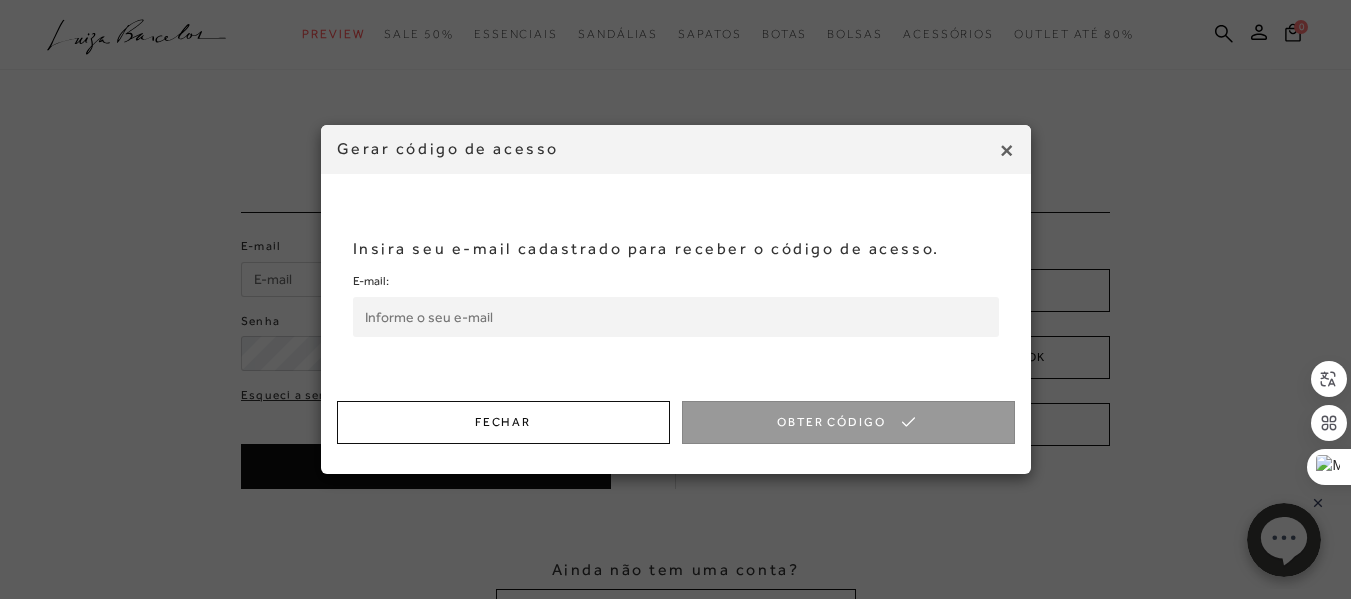 click on "E-mail:" at bounding box center (676, 317) 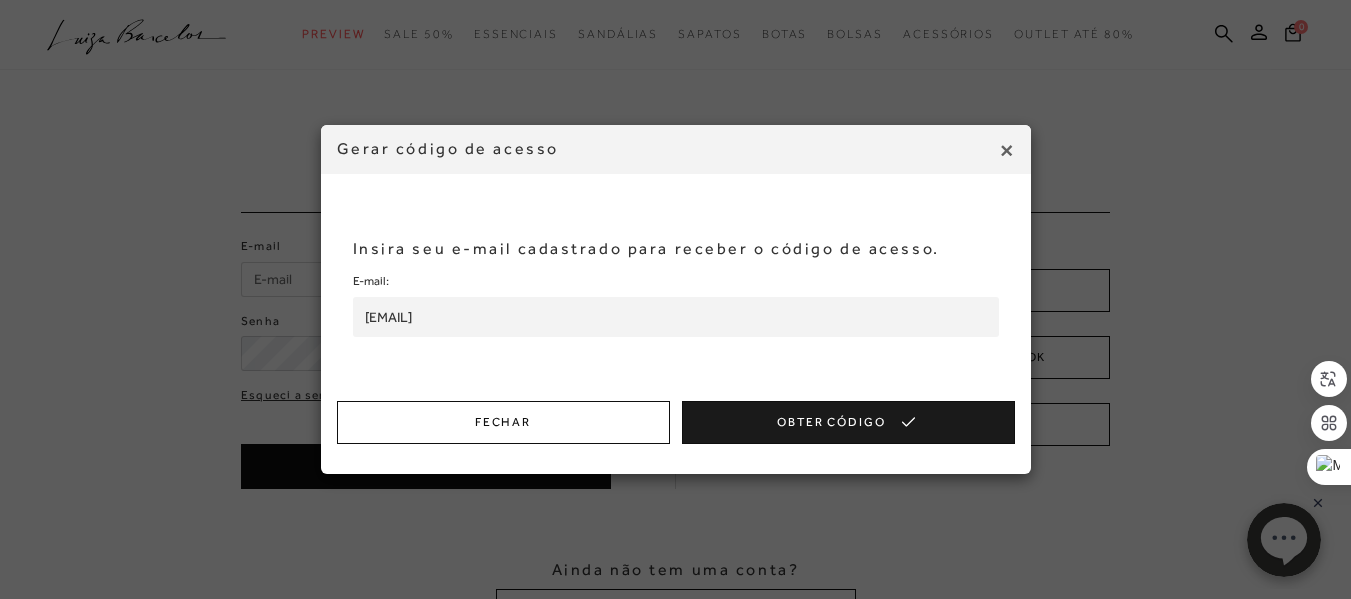 click on "Obter Código" at bounding box center [848, 422] 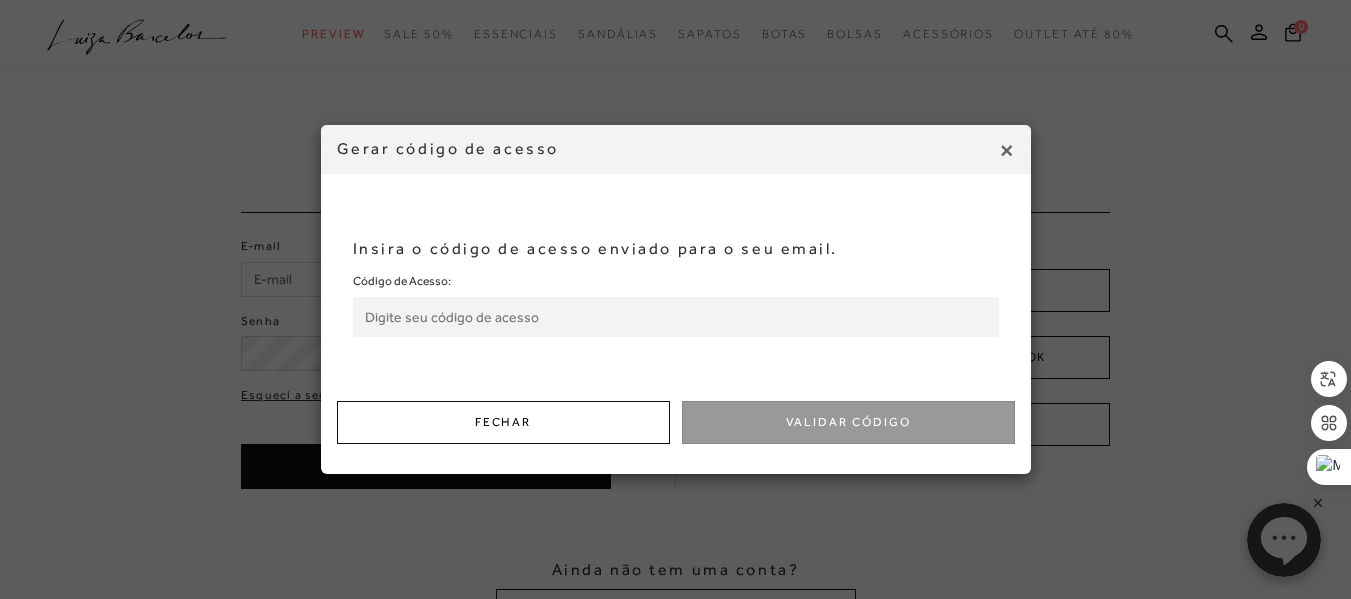 click on "Código de Acesso:" at bounding box center (676, 317) 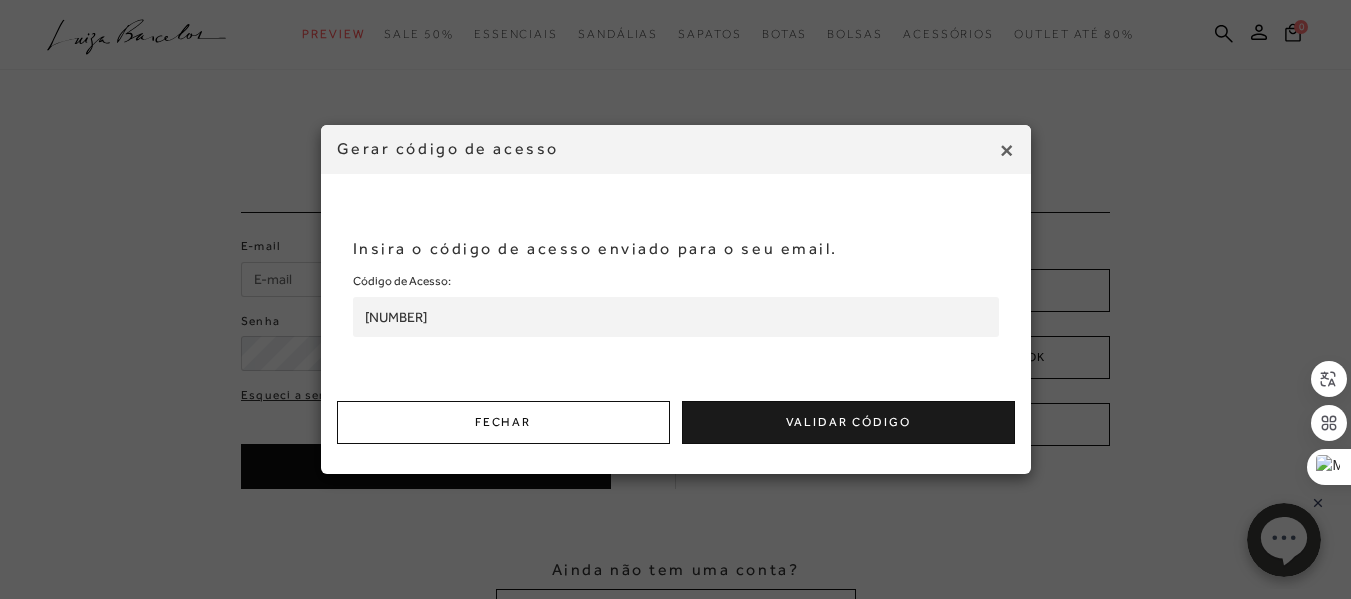 type on "460999255" 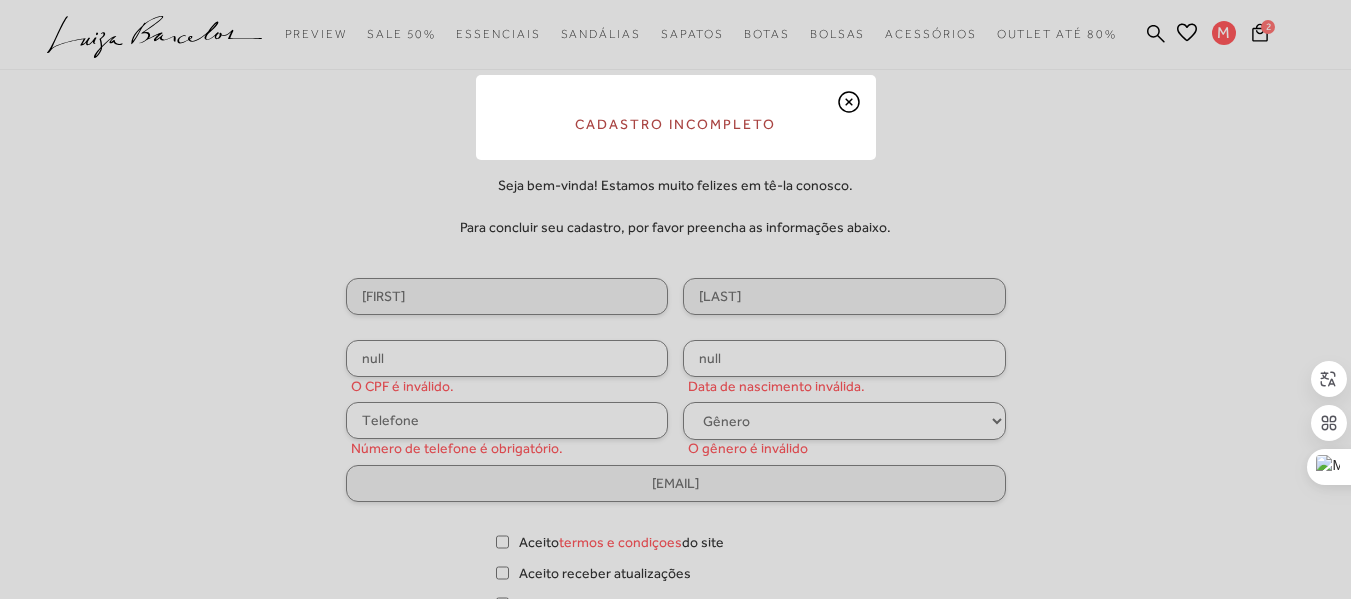 scroll, scrollTop: 0, scrollLeft: 0, axis: both 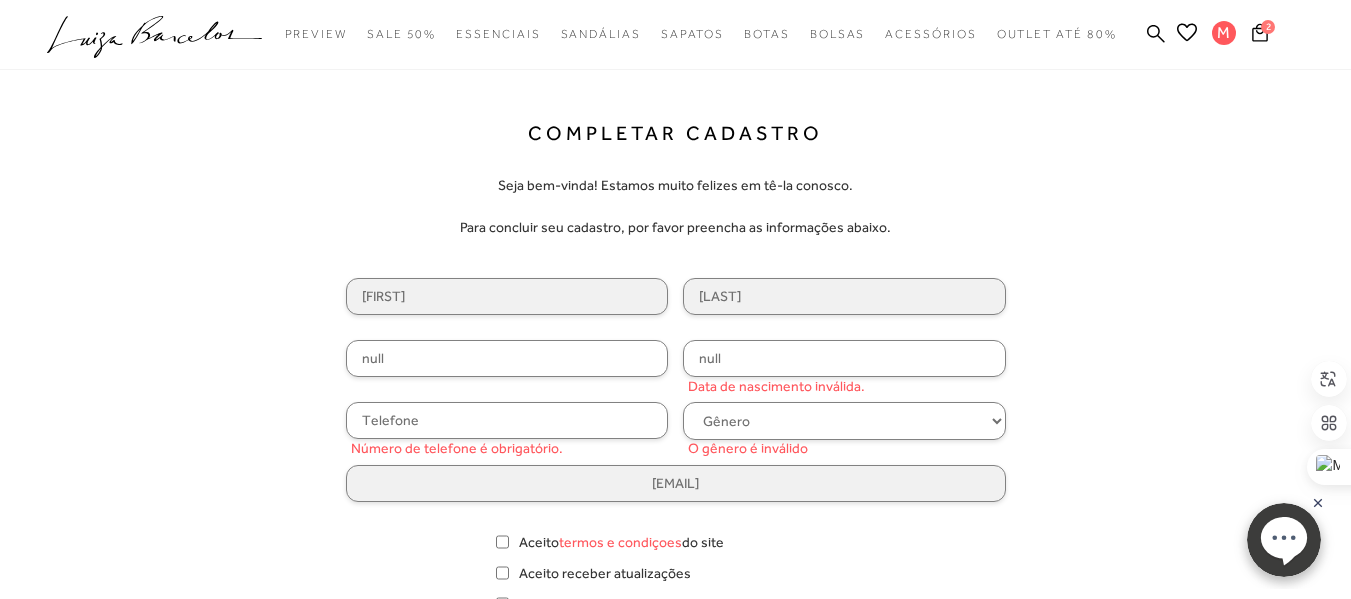 click on "null" at bounding box center (507, 358) 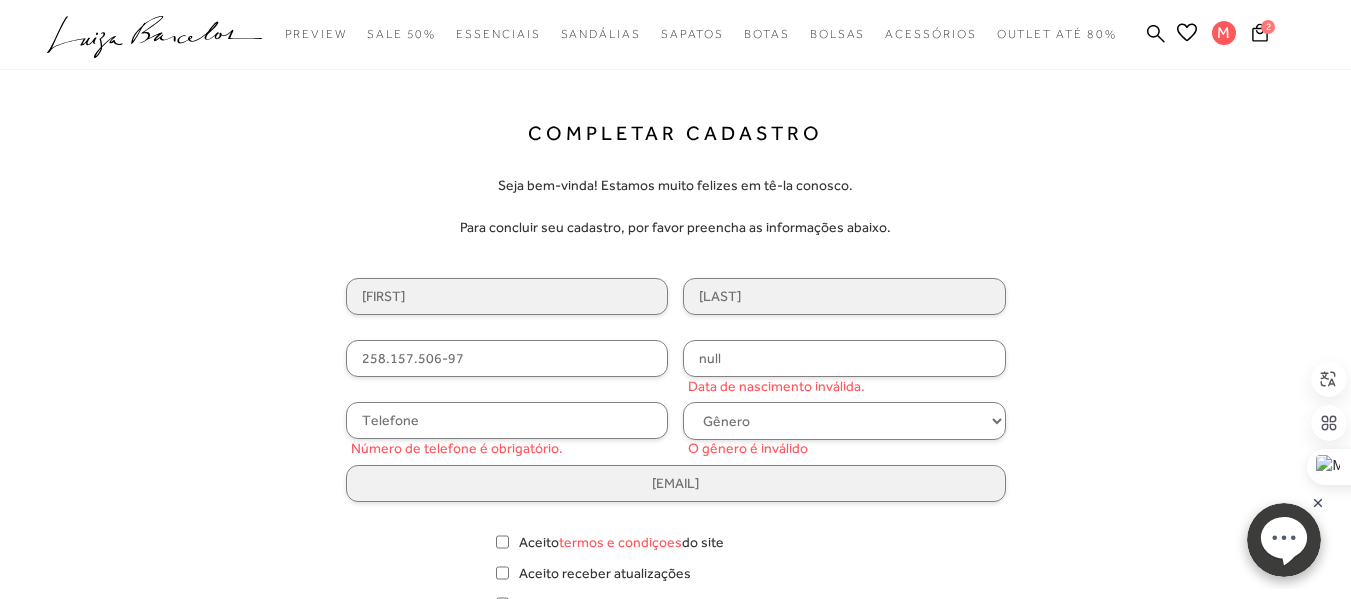 type on "258.157.506-97" 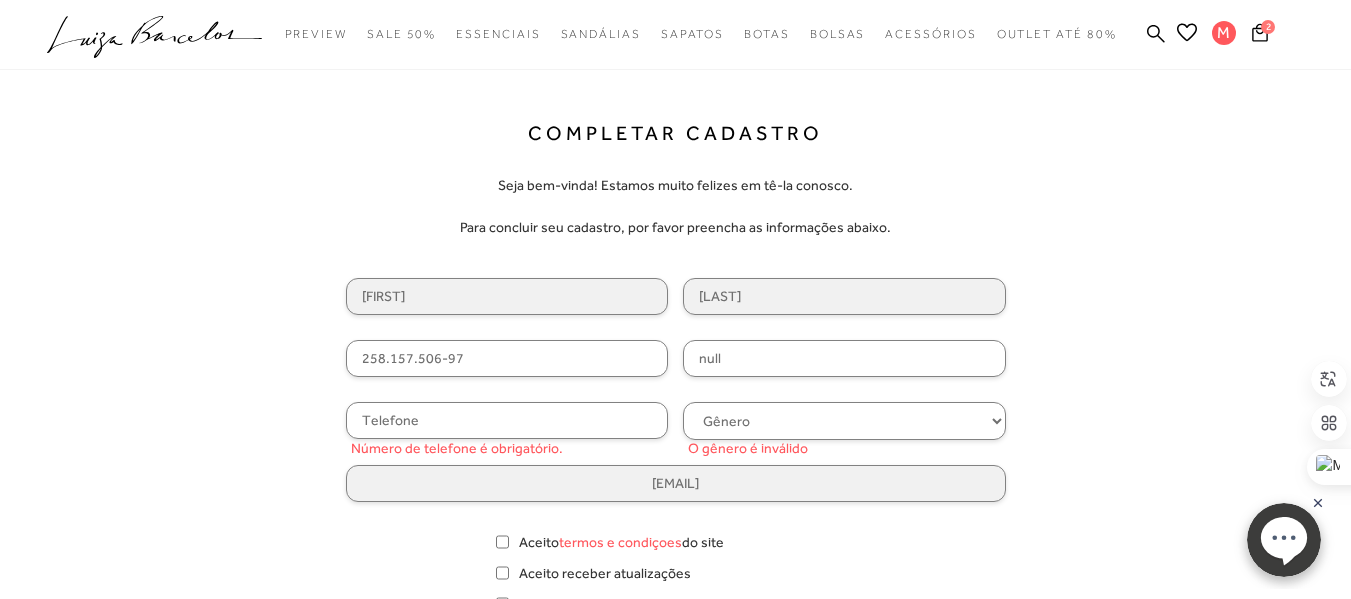 click on "null" at bounding box center [844, 358] 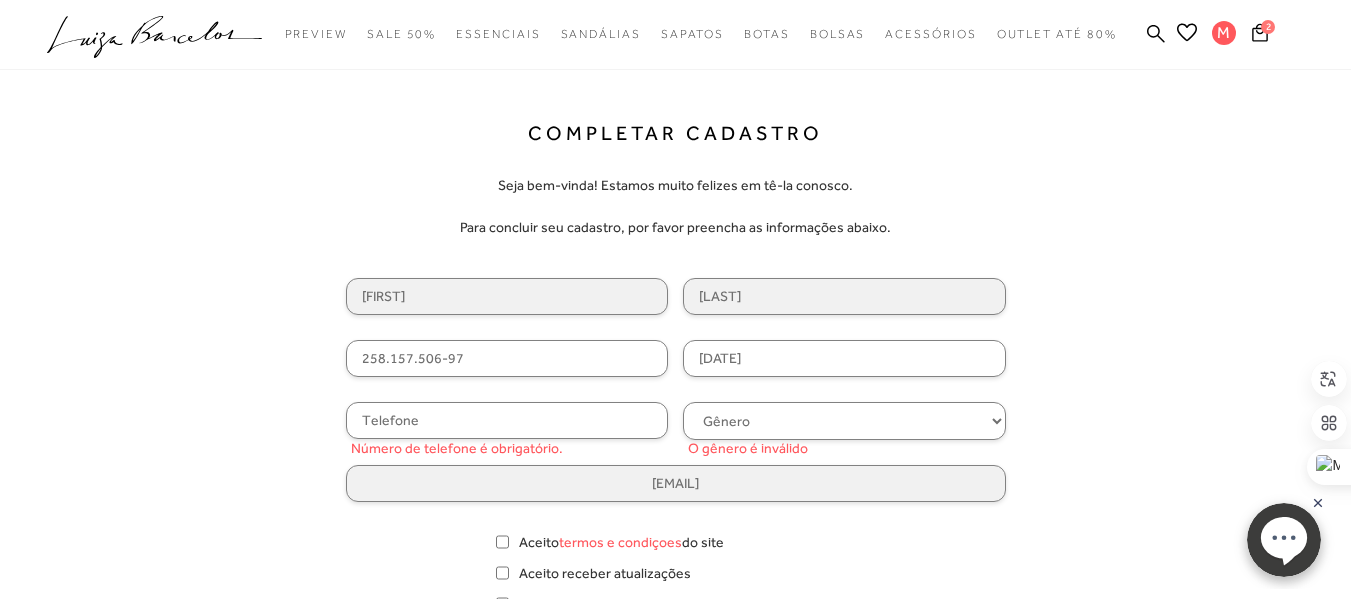 type on "[DATE]" 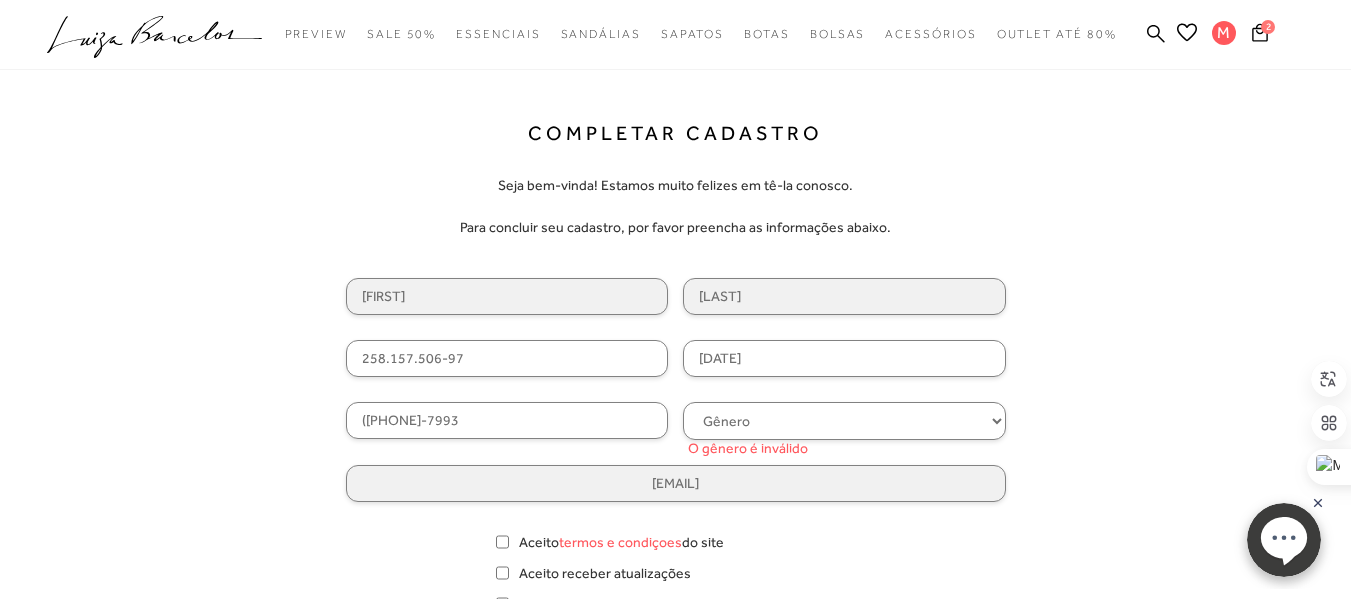 type on "([PHONE]-7993" 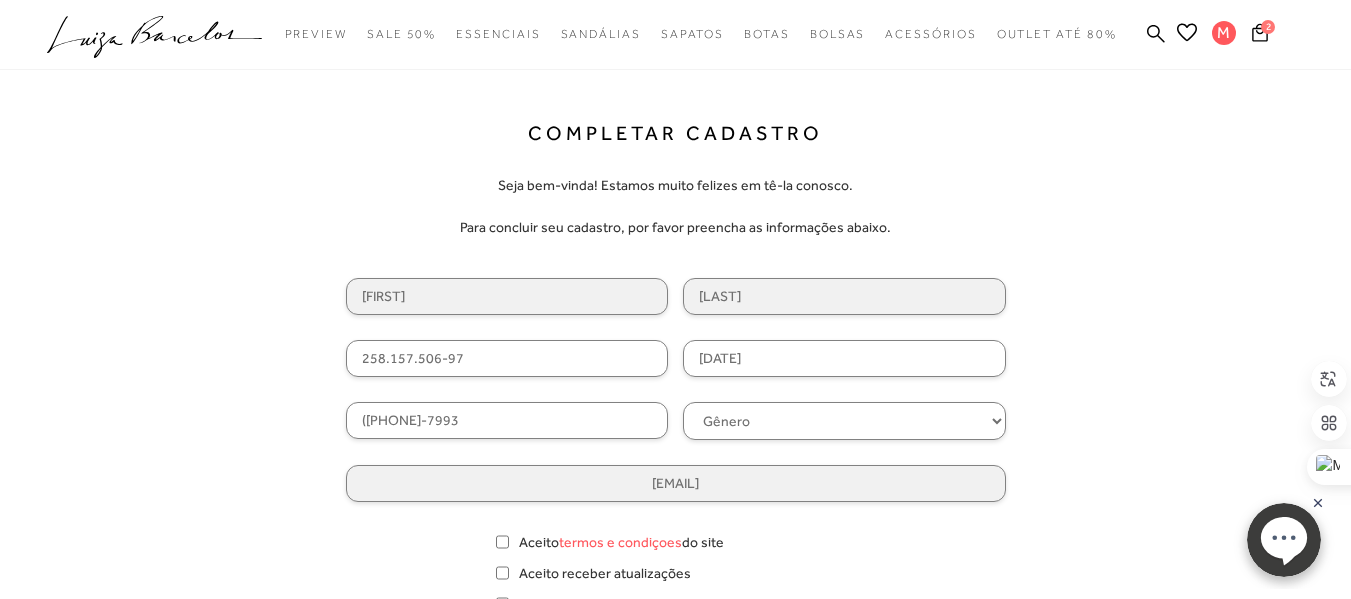 scroll, scrollTop: 200, scrollLeft: 0, axis: vertical 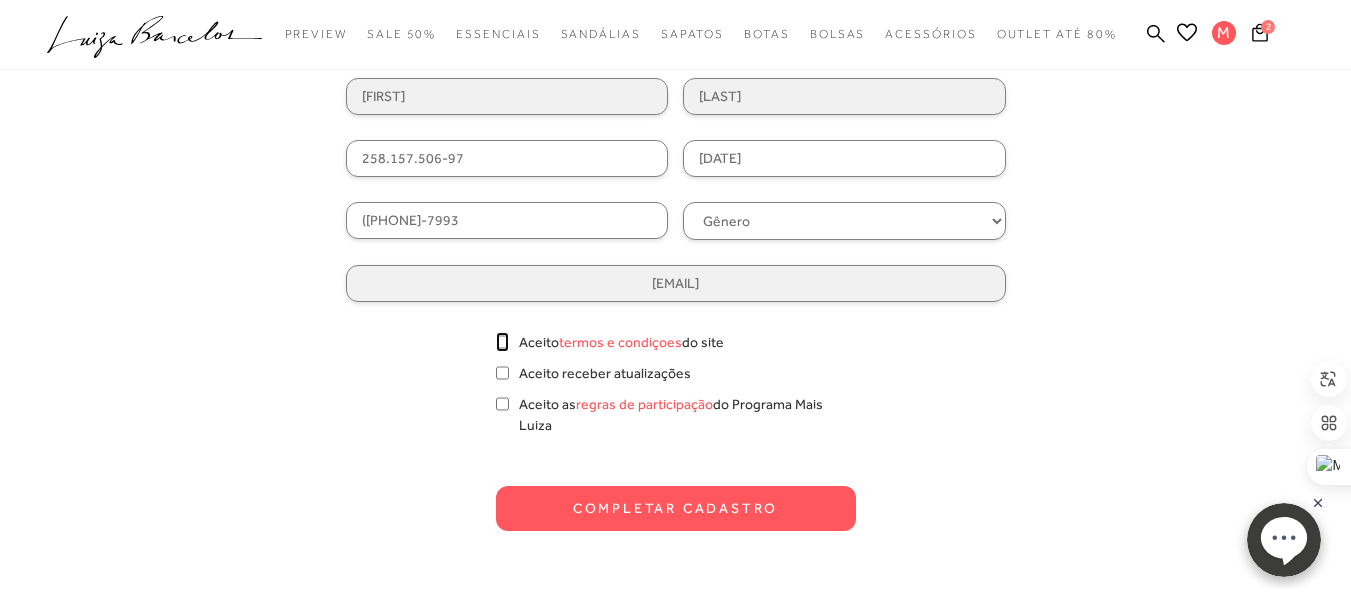 click on "Aceito  termos e condiçoes  do site" at bounding box center (502, 342) 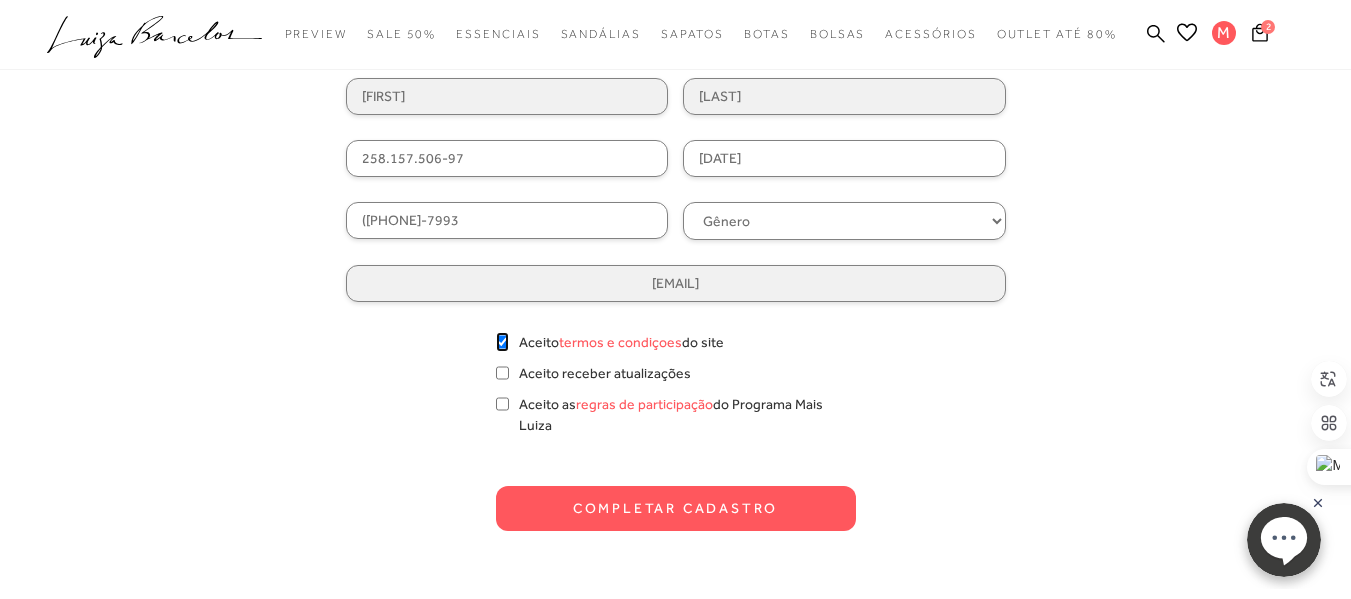 checkbox on "true" 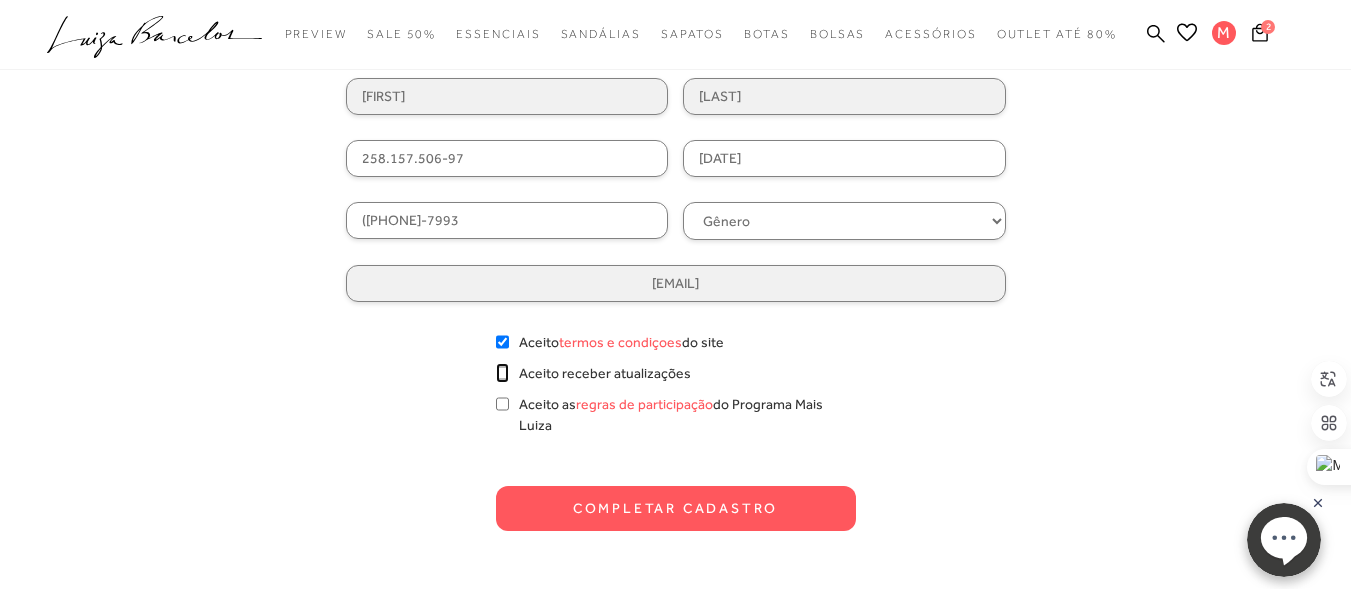 click on "Aceito receber atualizações" at bounding box center [502, 373] 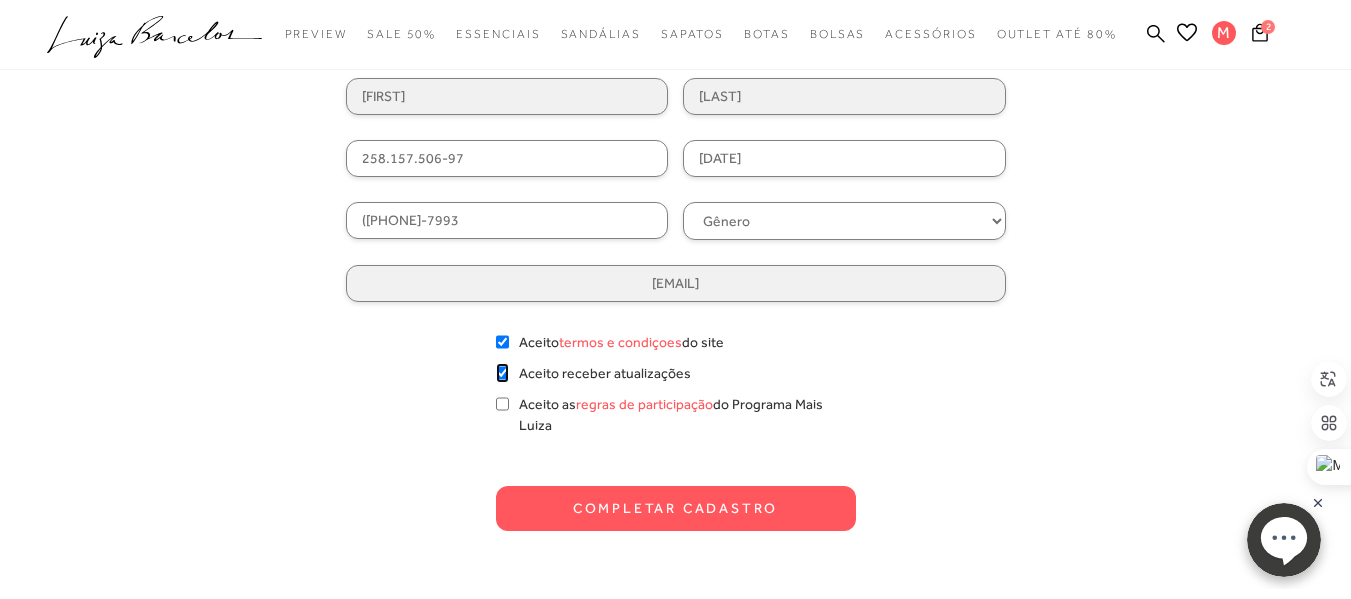 checkbox on "true" 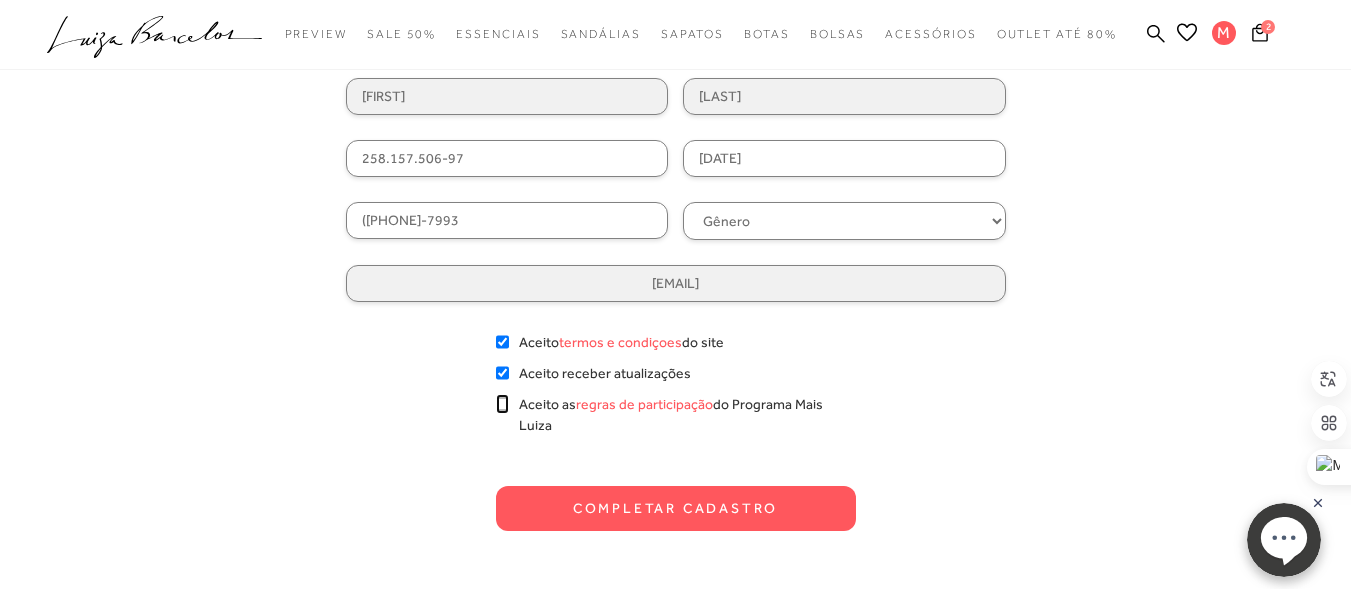click on "Aceito as  regras de participação  do Programa Mais Luiza" at bounding box center [502, 404] 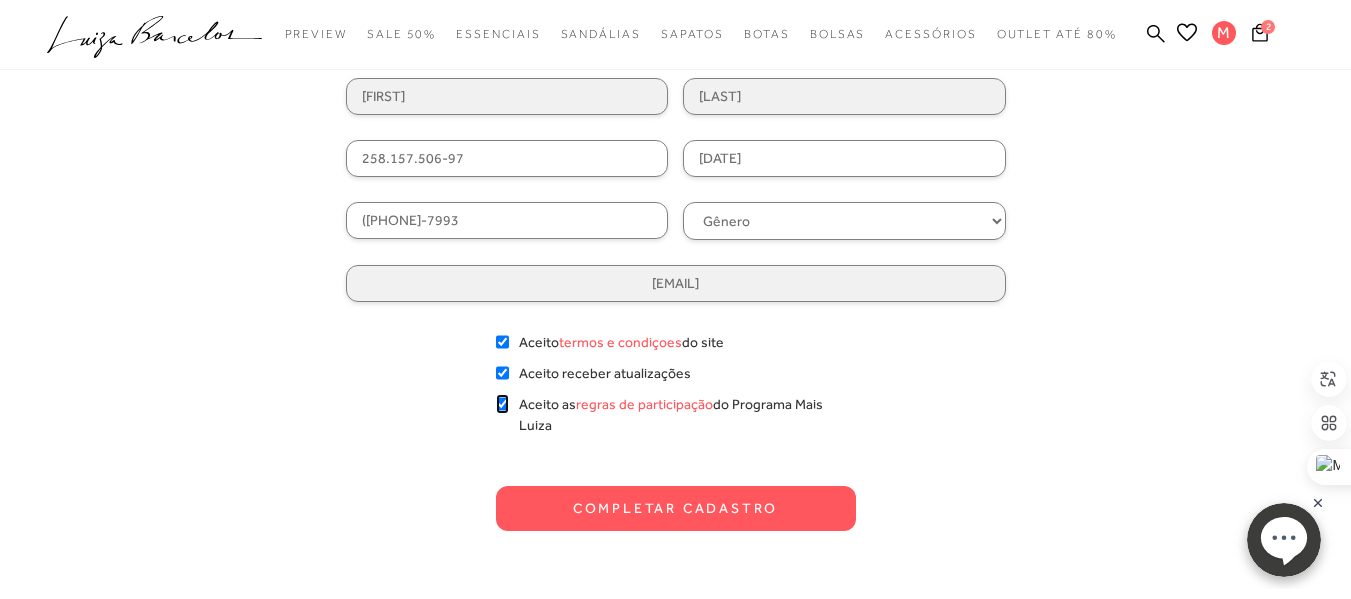 checkbox on "true" 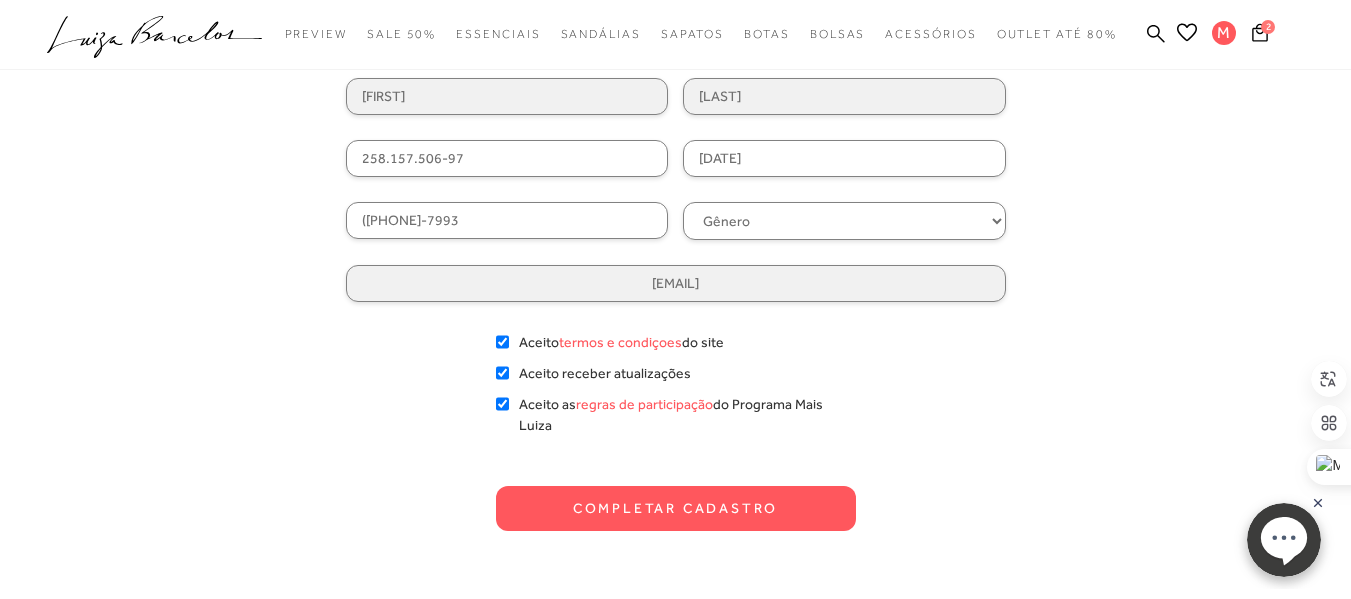 click on "Completar Cadastro" at bounding box center [676, 508] 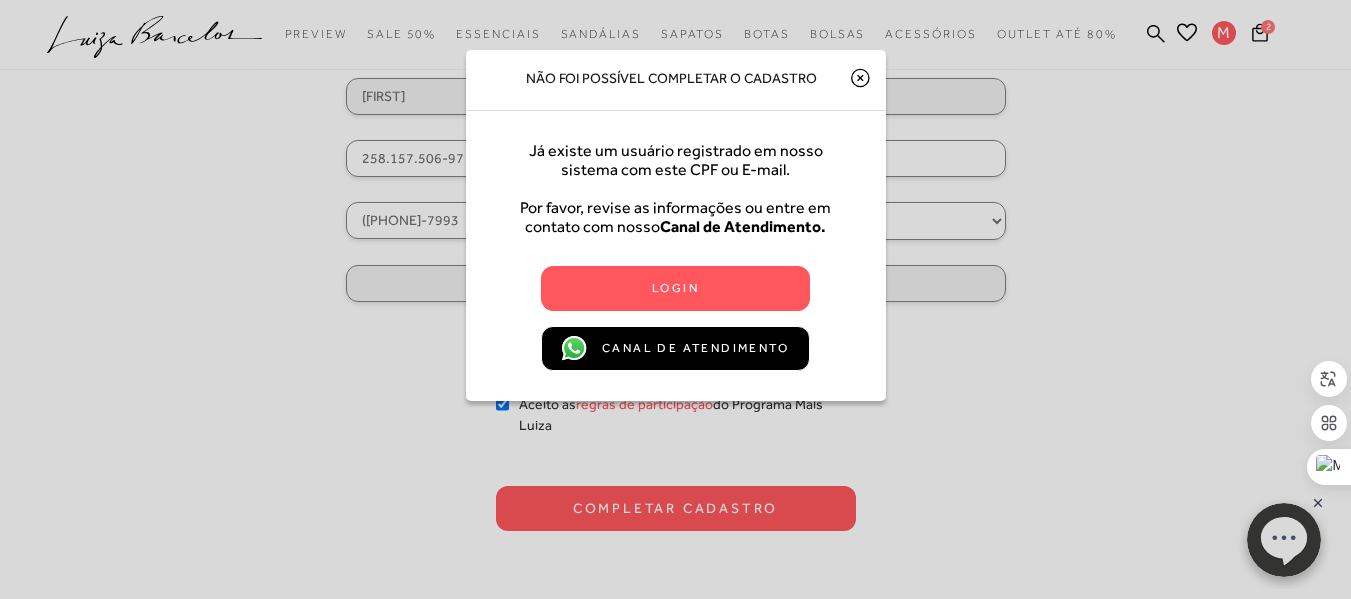 click 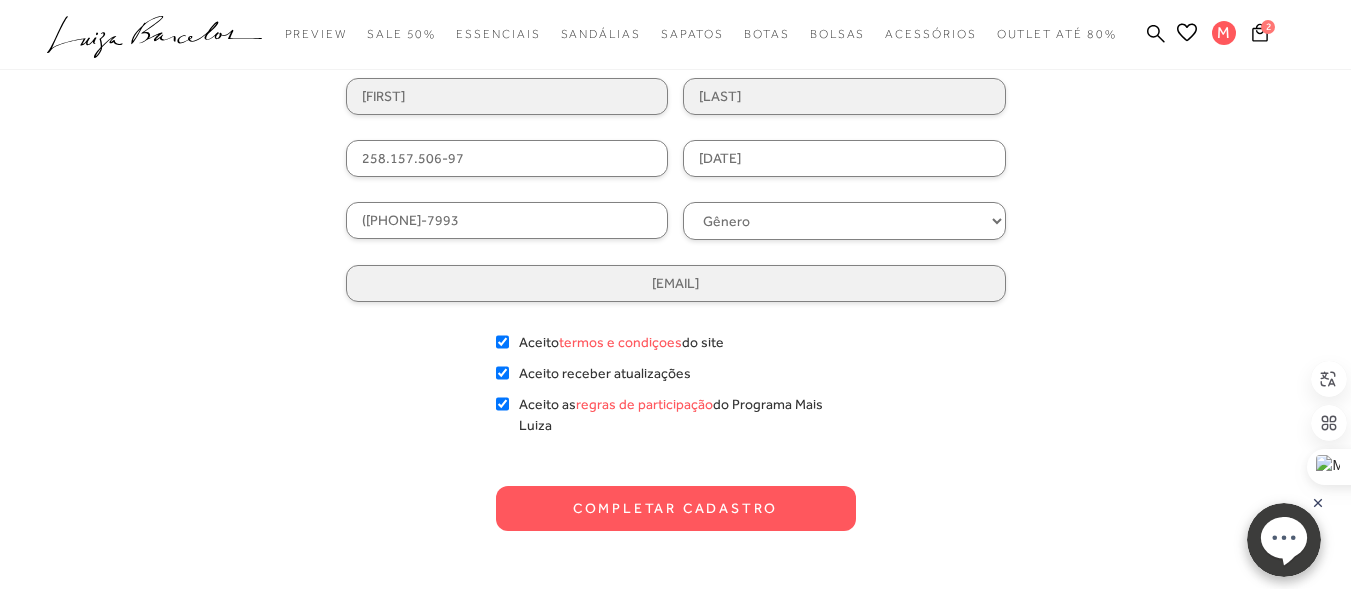 scroll, scrollTop: 0, scrollLeft: 0, axis: both 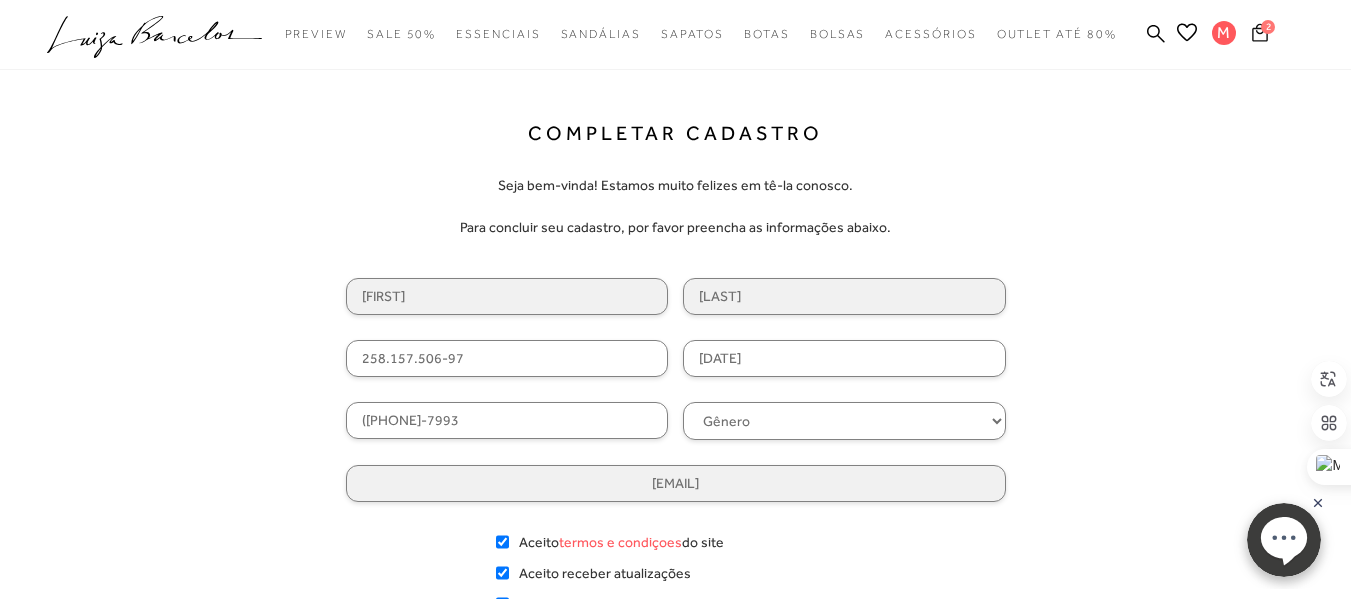 click 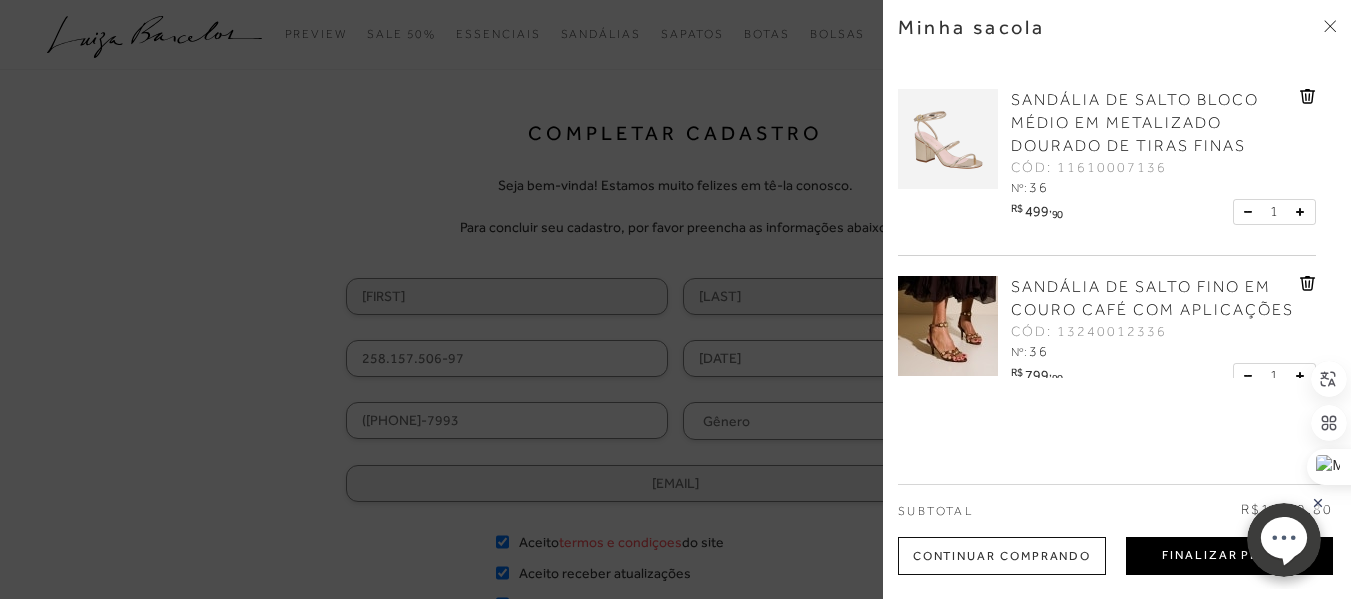 click on "Finalizar Pedido" at bounding box center [1229, 556] 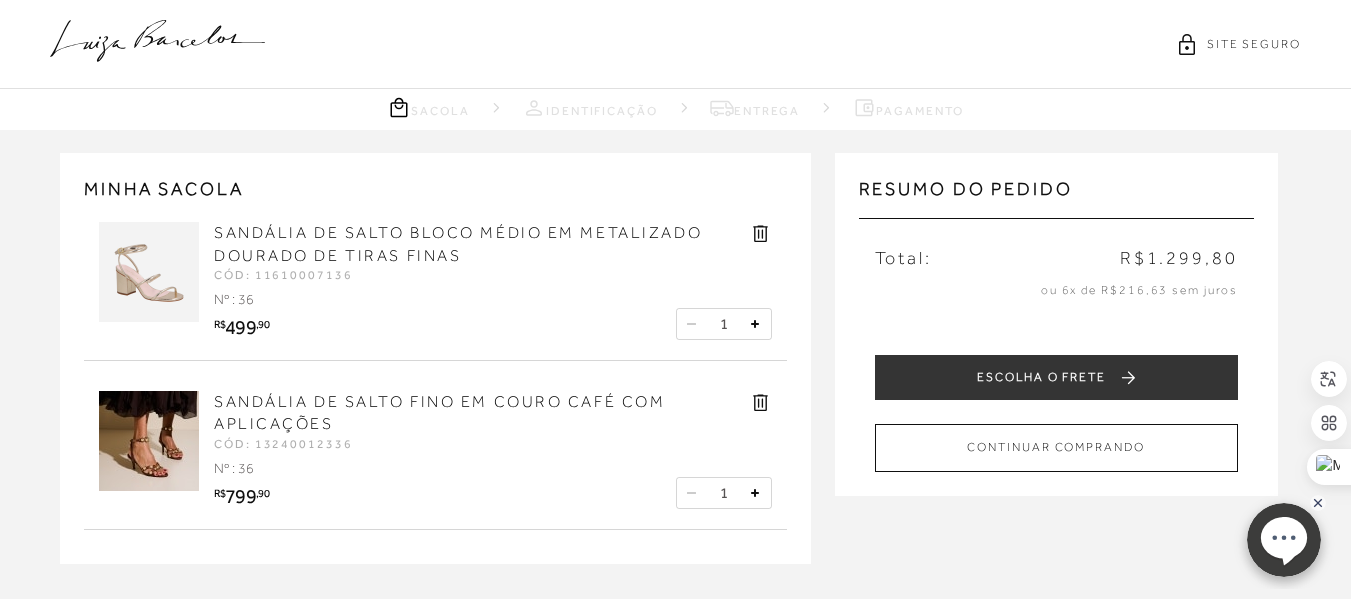 scroll, scrollTop: 0, scrollLeft: 0, axis: both 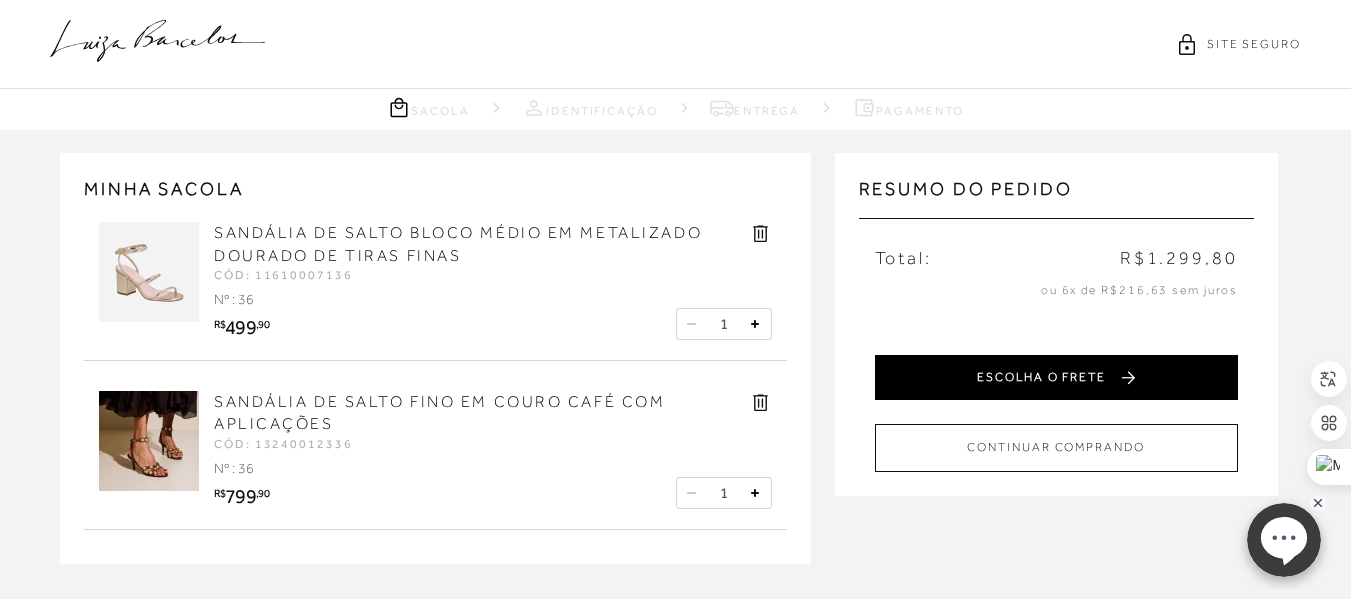 click on "ESCOLHA O FRETE" at bounding box center [1056, 377] 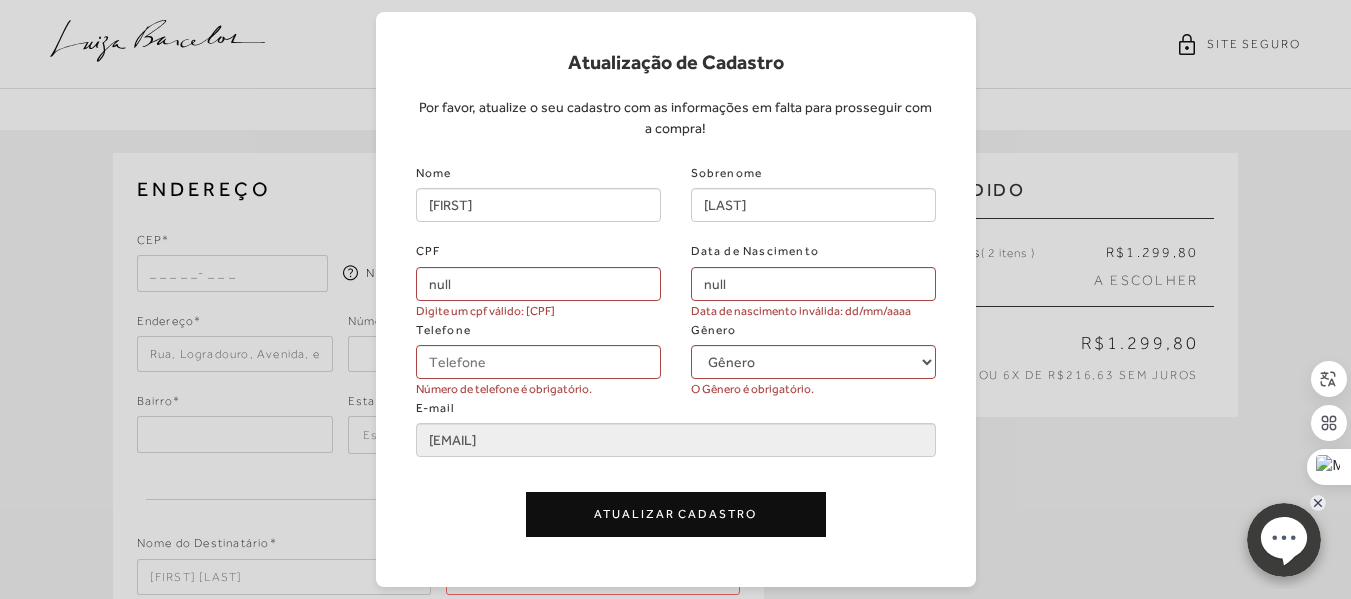 click on "Atualização de Cadastro
Por favor, atualize o seu cadastro com as informações em falta para prosseguir com a compra!
Nome
[FIRST]
Sobrenome
[LAST]
CPF
null
Digite um cpf válido: [CPF]
Data de Nascimento
null
Data de nascimento inválida: dd/mm/aaaa
Telefone
Número de telefone é obrigatório.
Gênero
Gênero Feminino Masculino
O Gênero é obrigatório.
E-mail
[EMAIL]
Atualizar Cadastro" at bounding box center (675, 299) 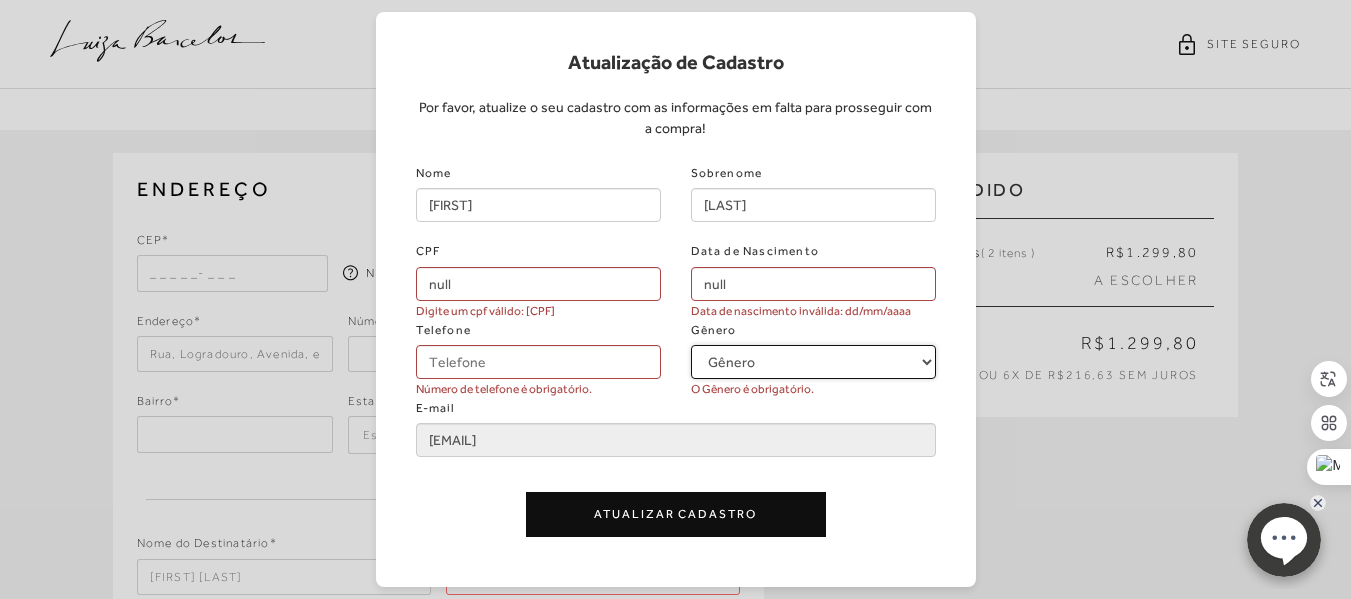 click on "Gênero Feminino Masculino" at bounding box center [813, 362] 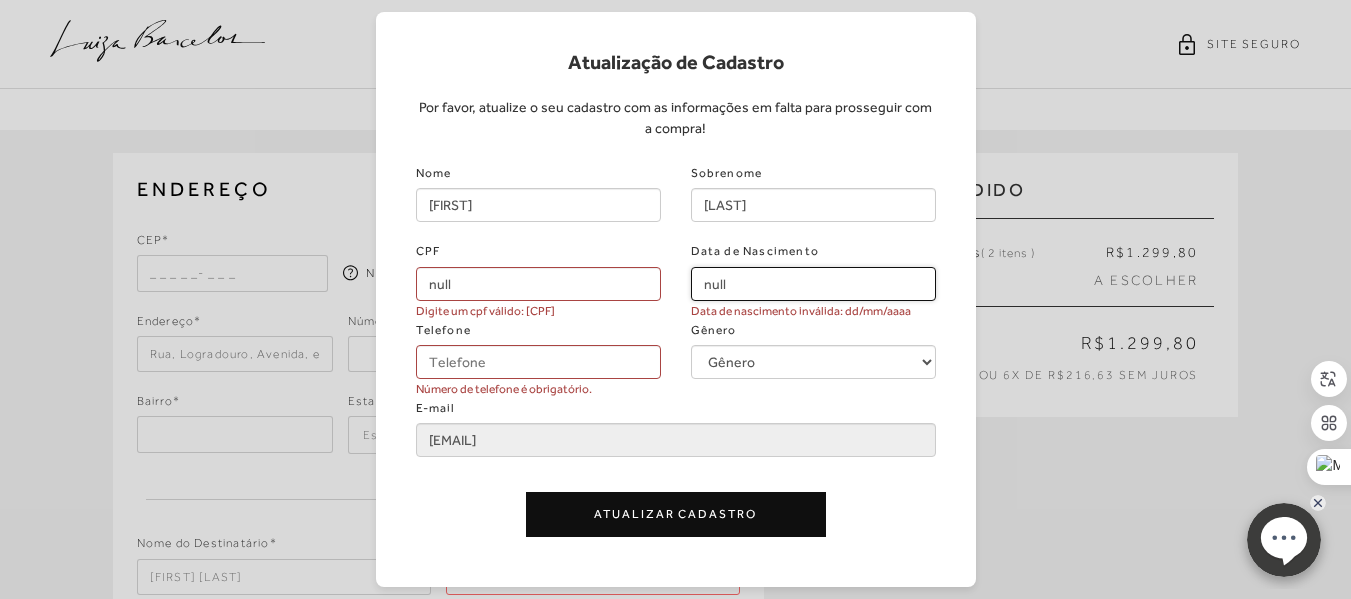 click on "null" at bounding box center (813, 284) 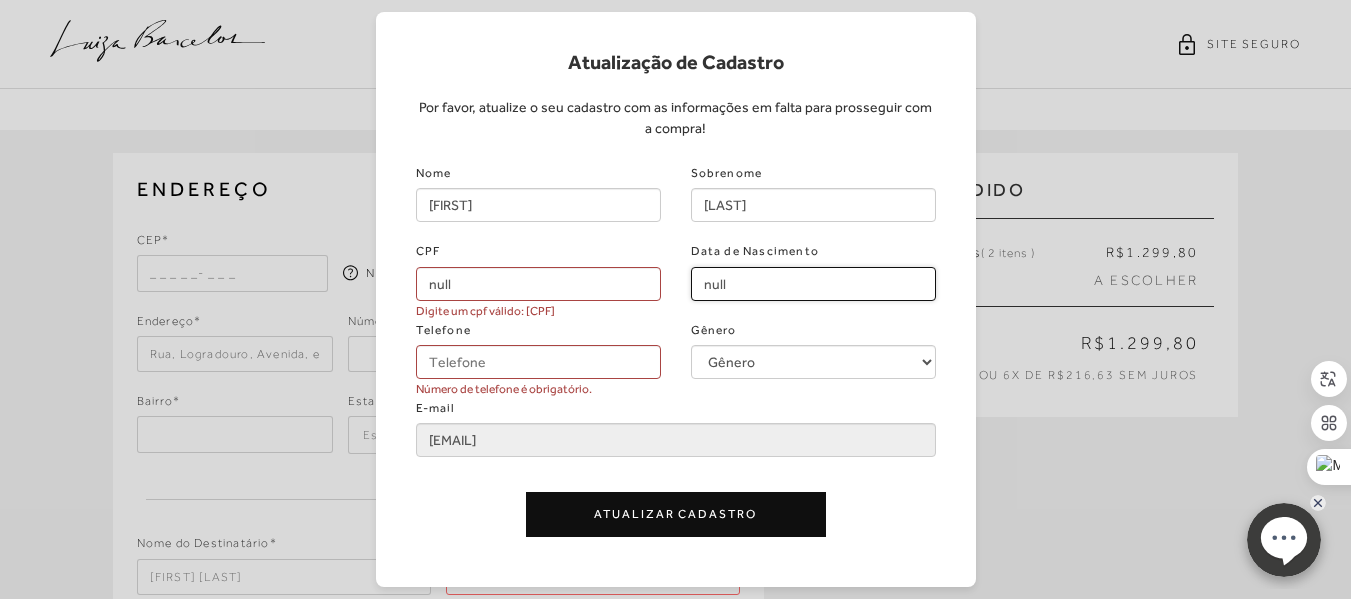 click on "null" at bounding box center [813, 284] 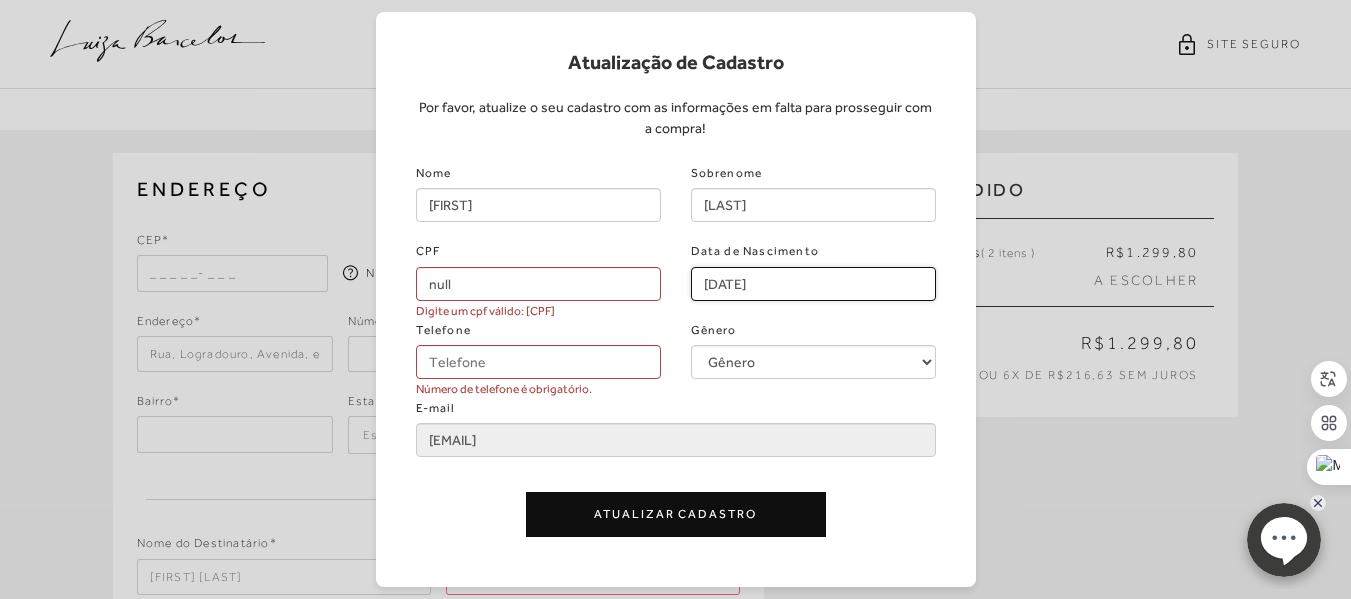 type on "[DATE]" 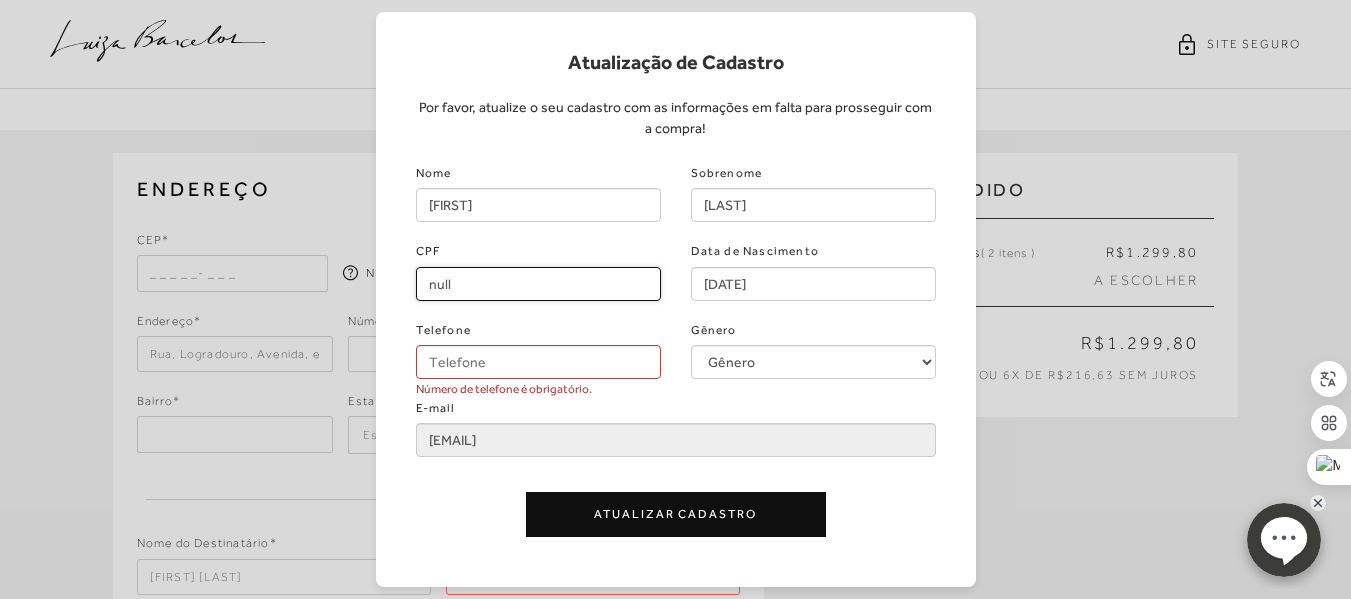 click on "null" at bounding box center [538, 284] 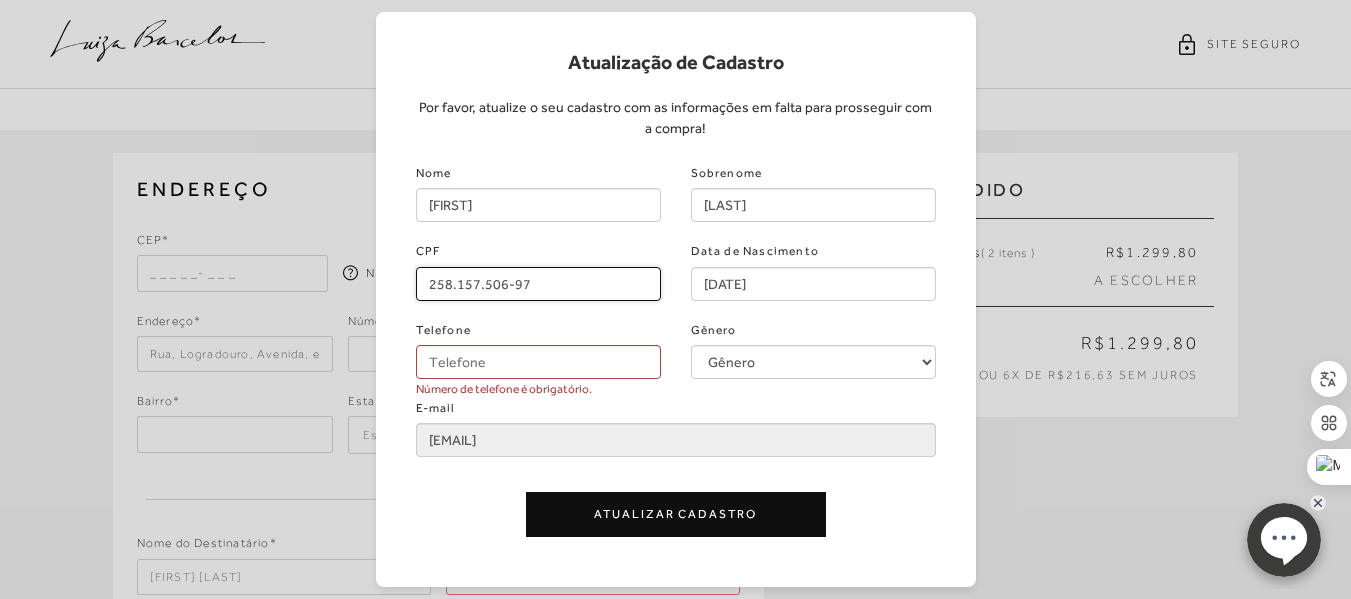 type on "258.157.506-97" 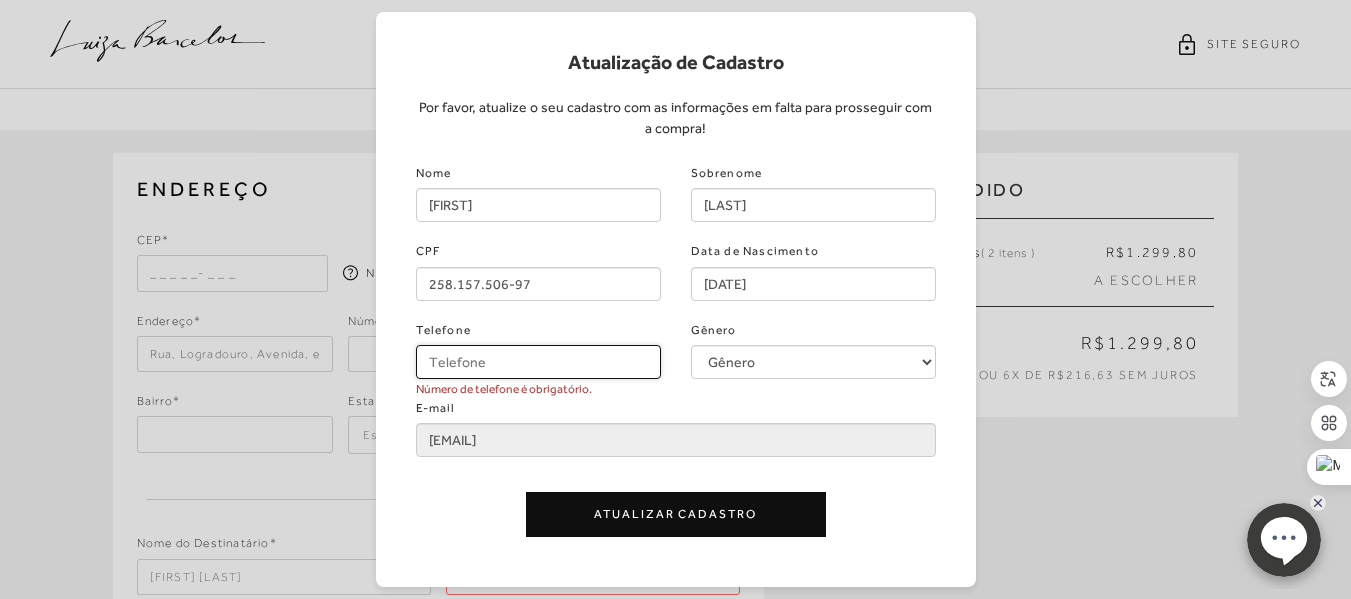 click on "Telefone" at bounding box center [538, 362] 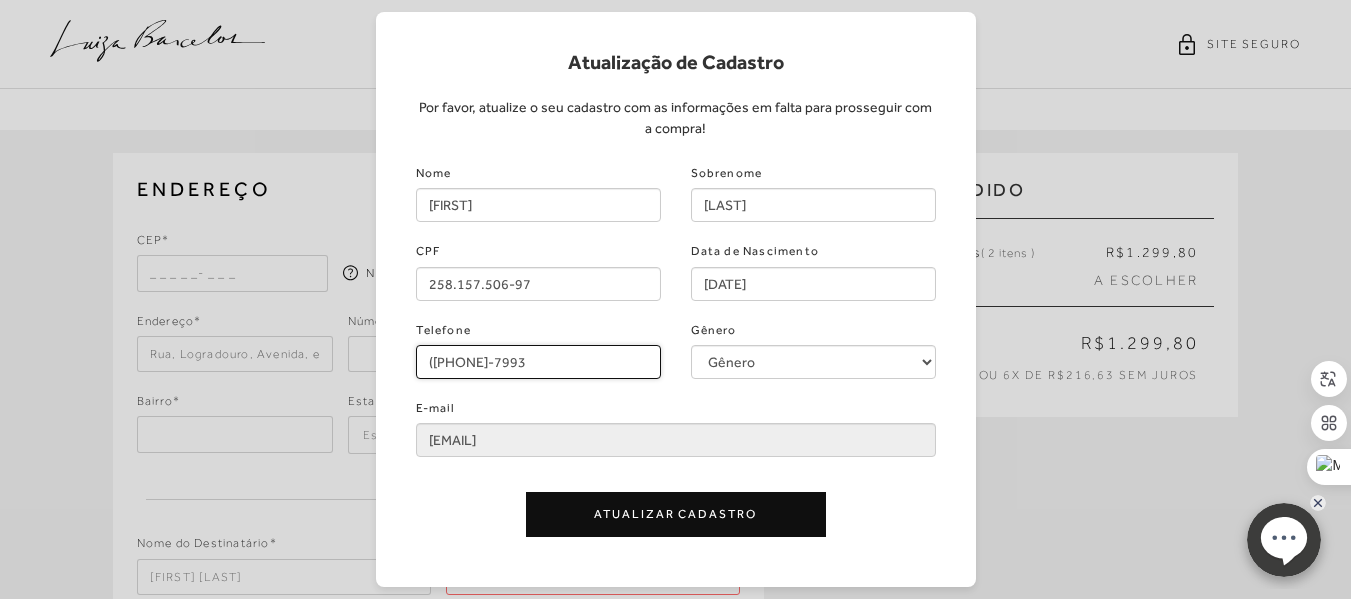 type on "([PHONE]-7993" 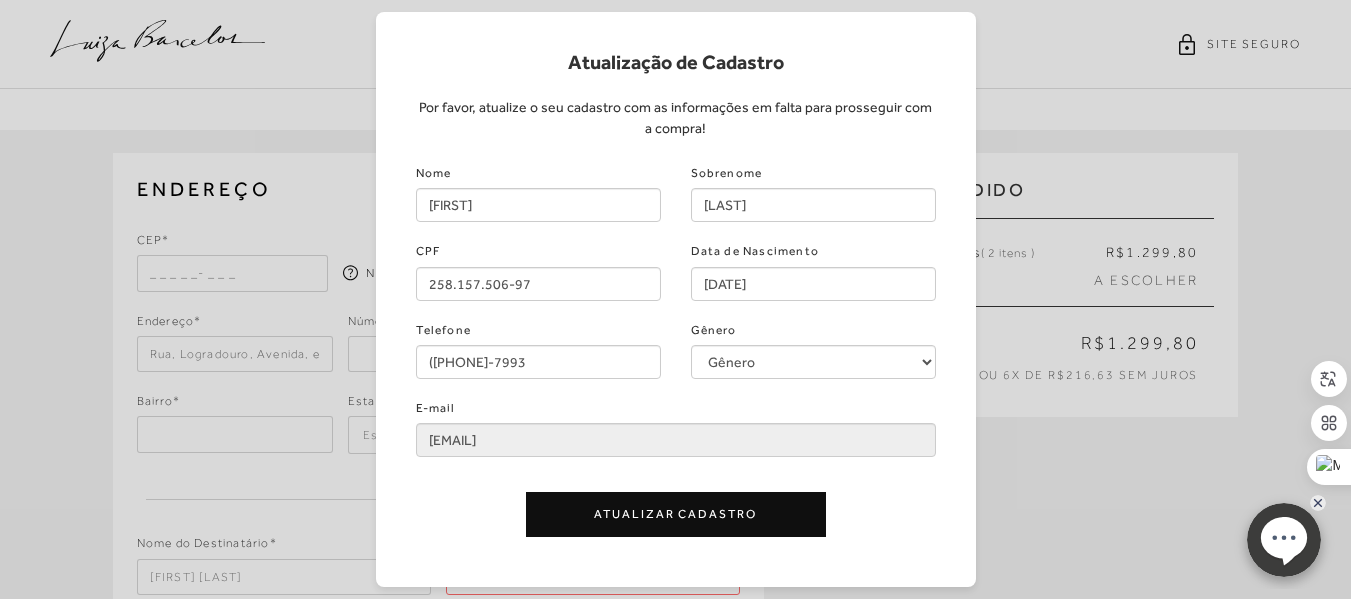 click on "Atualizar Cadastro" at bounding box center [676, 514] 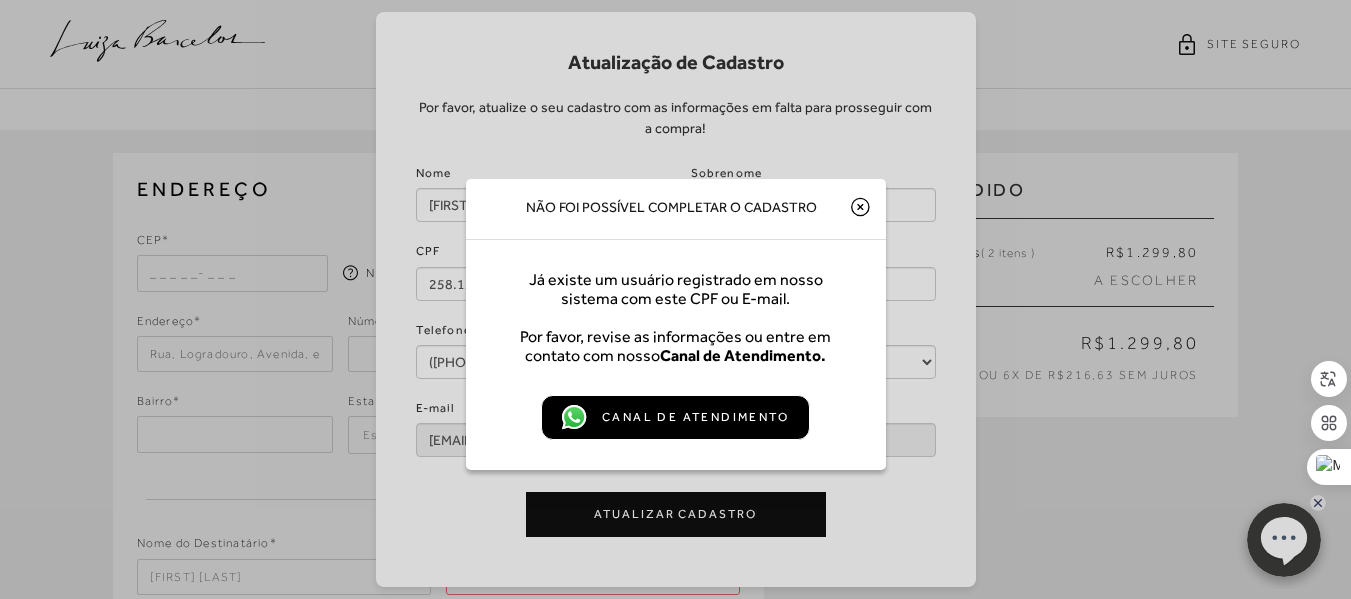 click on "Não foi possível completar o cadastro
Já existe um usuário registrado em nosso sistema com este CPF ou E-mail. Por favor, revise as informações ou entre em contato com nosso  Canal de Atendimento.
Canal de Atendimento" at bounding box center (675, 299) 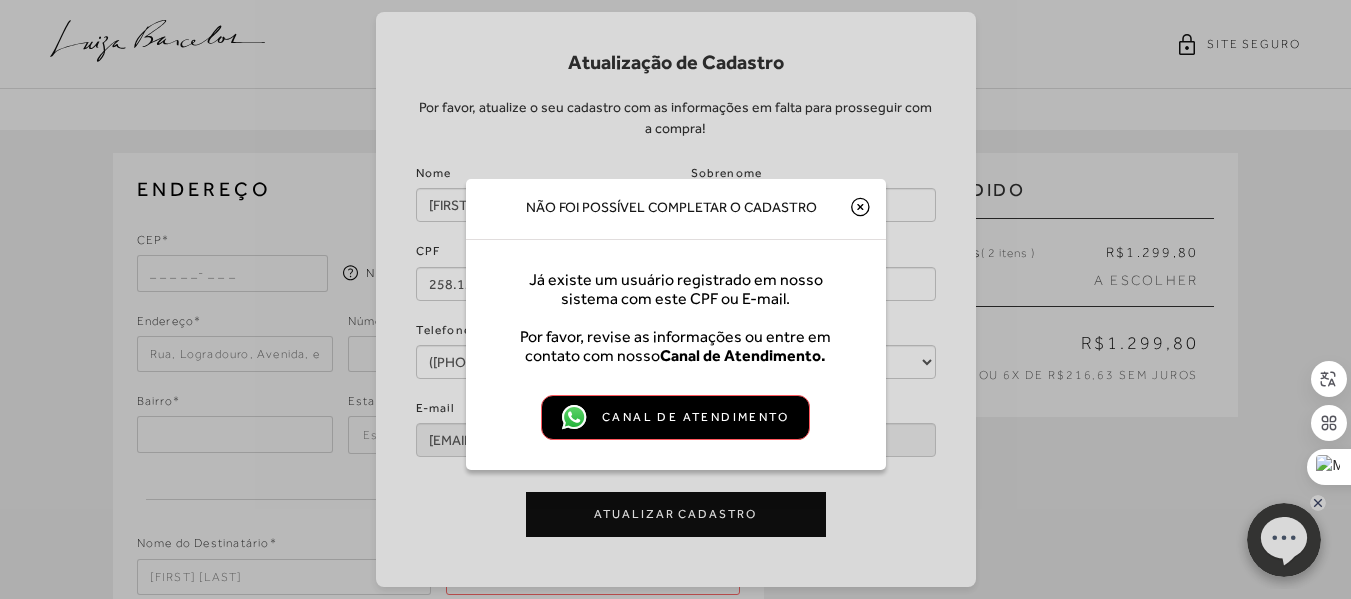 click on "Canal de Atendimento" at bounding box center (695, 417) 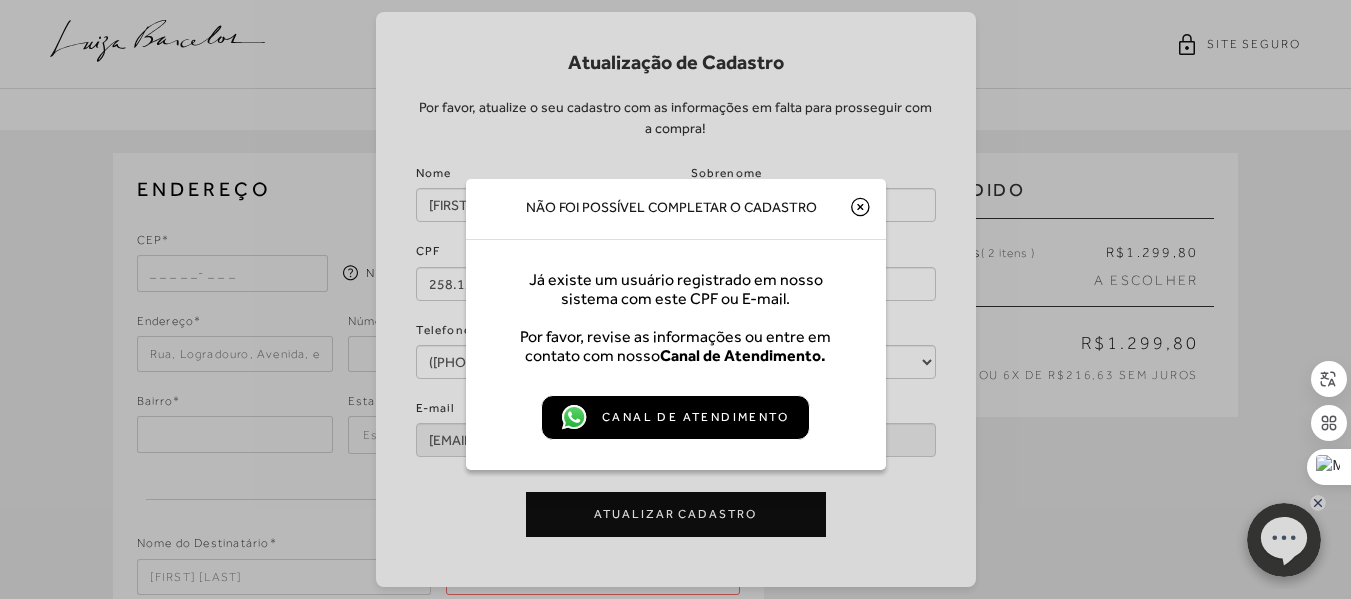 click 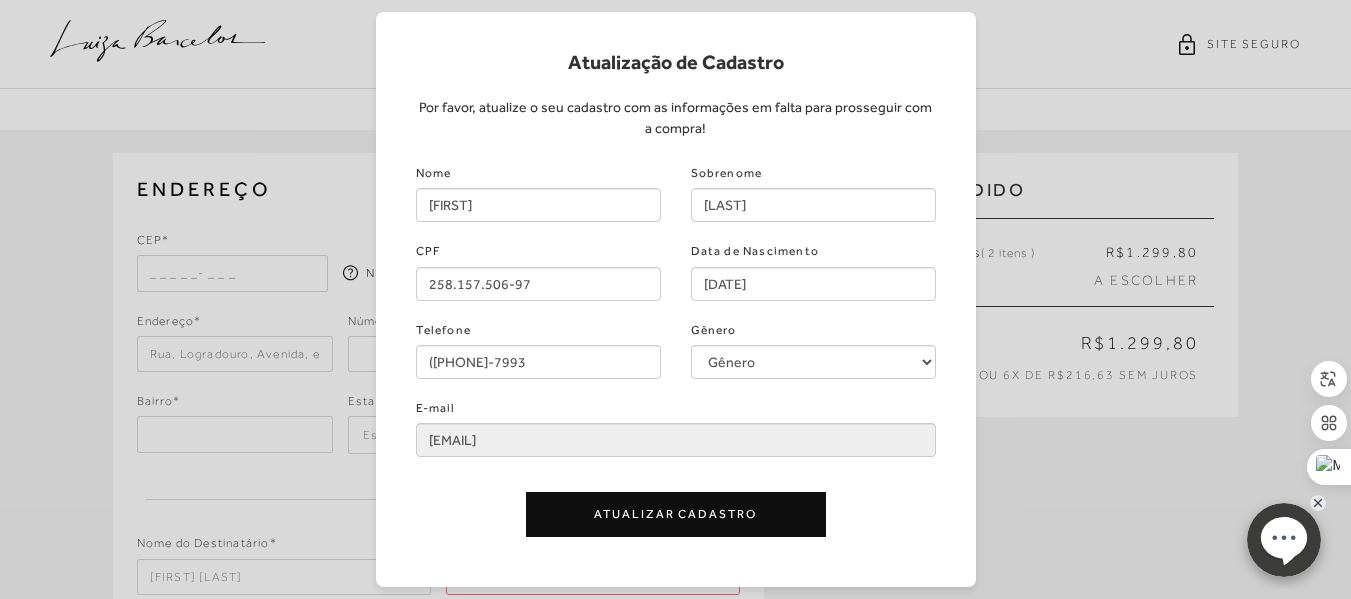 click on "Atualização de Cadastro
Por favor, atualize o seu cadastro com as informações em falta para prosseguir com a compra!
Nome
[FIRST]
Sobrenome
[LAST]
CPF
258.157.506-97
Data de Nascimento
[DATE]
Telefone
([PHONE]-7993
Gênero
Gênero Feminino Masculino
E-mail
[EMAIL]
Atualizar Cadastro" at bounding box center [675, 299] 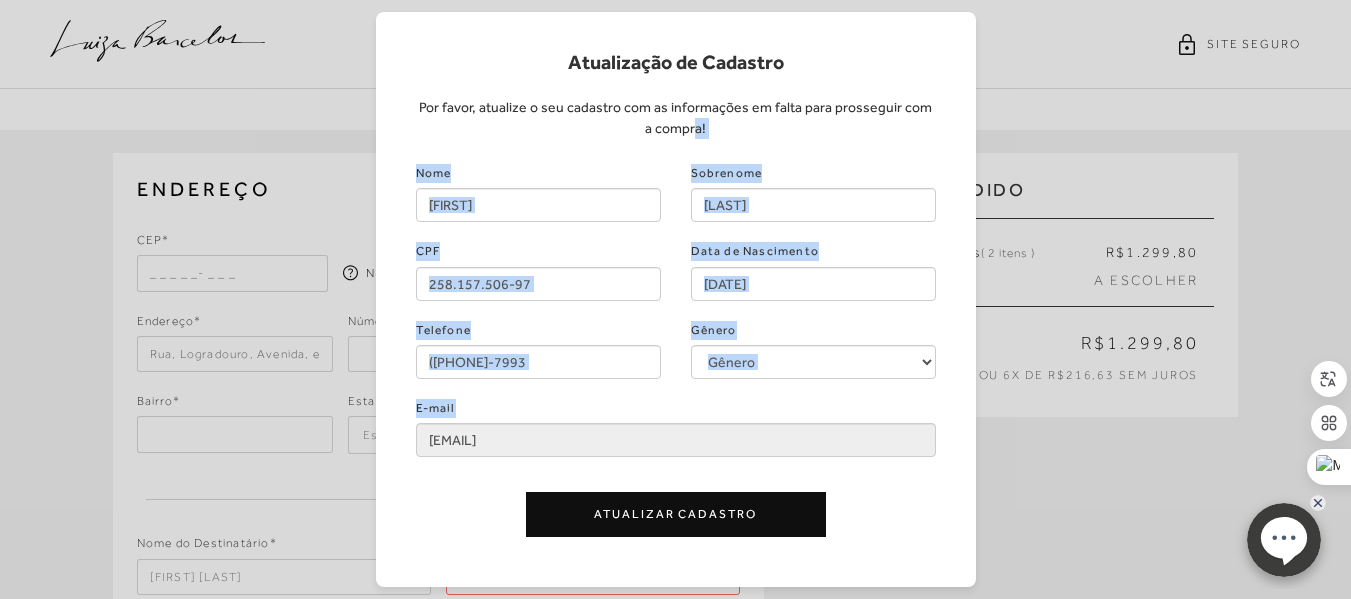 click on "Atualização de Cadastro
Por favor, atualize o seu cadastro com as informações em falta para prosseguir com a compra!
Nome
[FIRST]
Sobrenome
[LAST]
CPF
258.157.506-97
Data de Nascimento
[DATE]
Telefone
([PHONE]-7993
Gênero
Gênero Feminino Masculino
E-mail
[EMAIL]
Atualizar Cadastro" at bounding box center (676, 299) 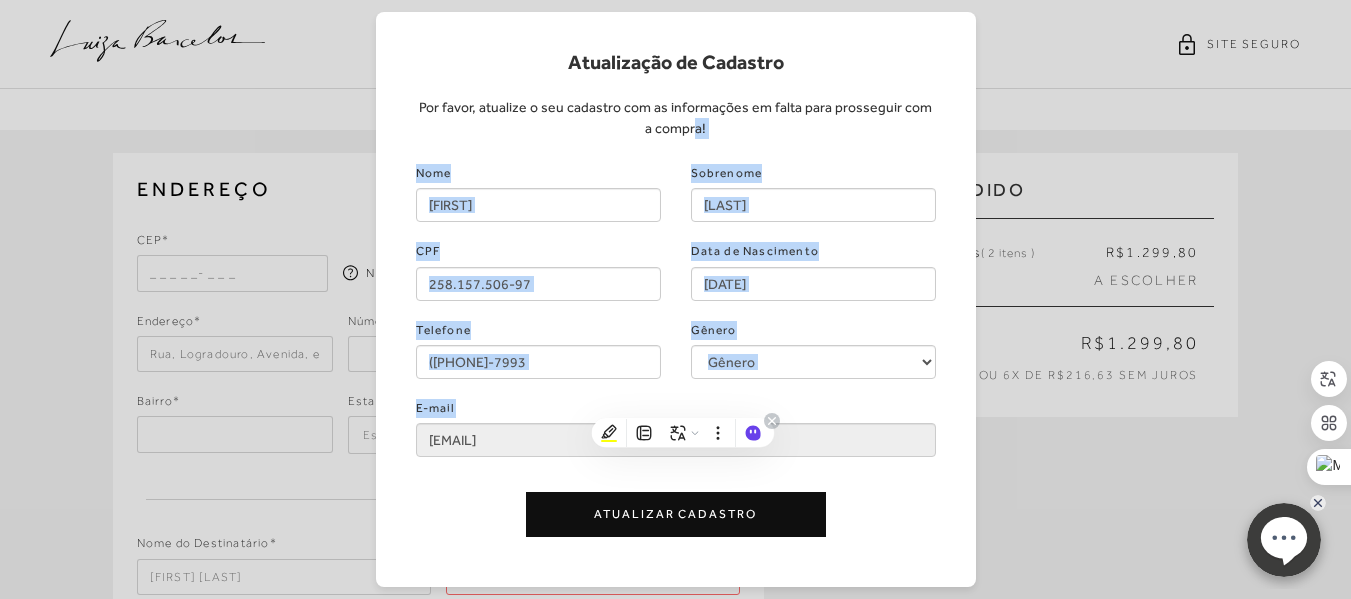 drag, startPoint x: 695, startPoint y: 441, endPoint x: 754, endPoint y: 393, distance: 76.05919 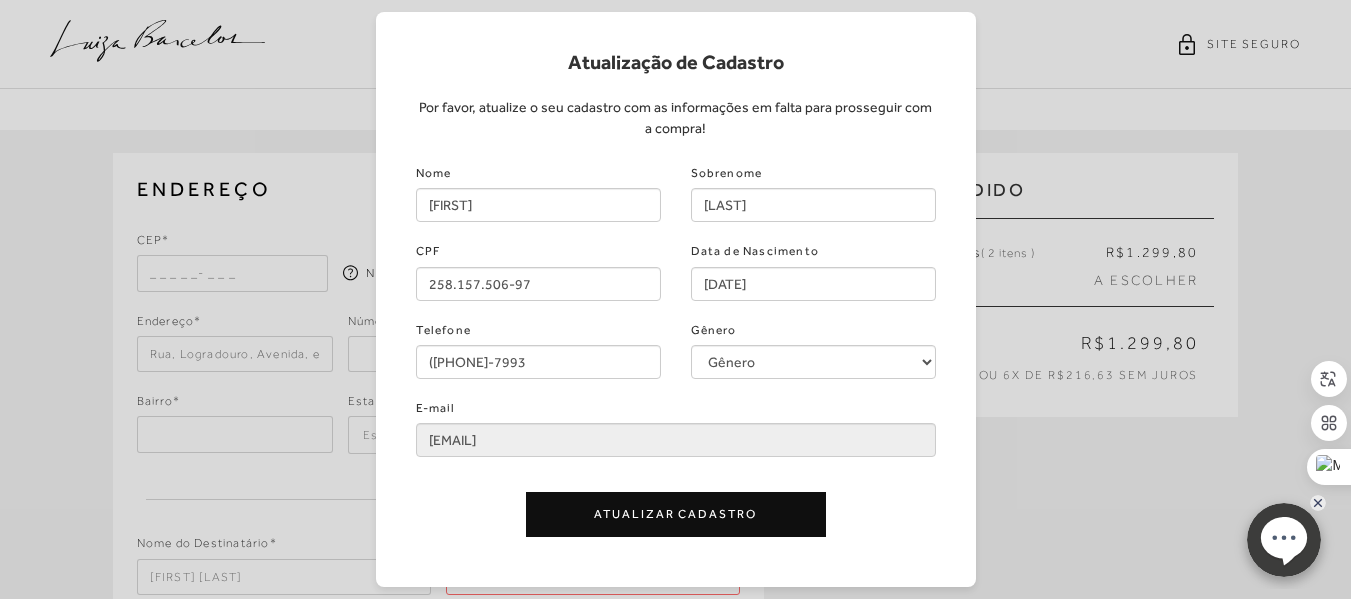 click on "Atualização de Cadastro
Por favor, atualize o seu cadastro com as informações em falta para prosseguir com a compra!
Nome
[FIRST]
Sobrenome
[LAST]
CPF
258.157.506-97
Data de Nascimento
[DATE]
Telefone
([PHONE]-7993
Gênero
Gênero Feminino Masculino
E-mail
[EMAIL]
Atualizar Cadastro" at bounding box center (675, 299) 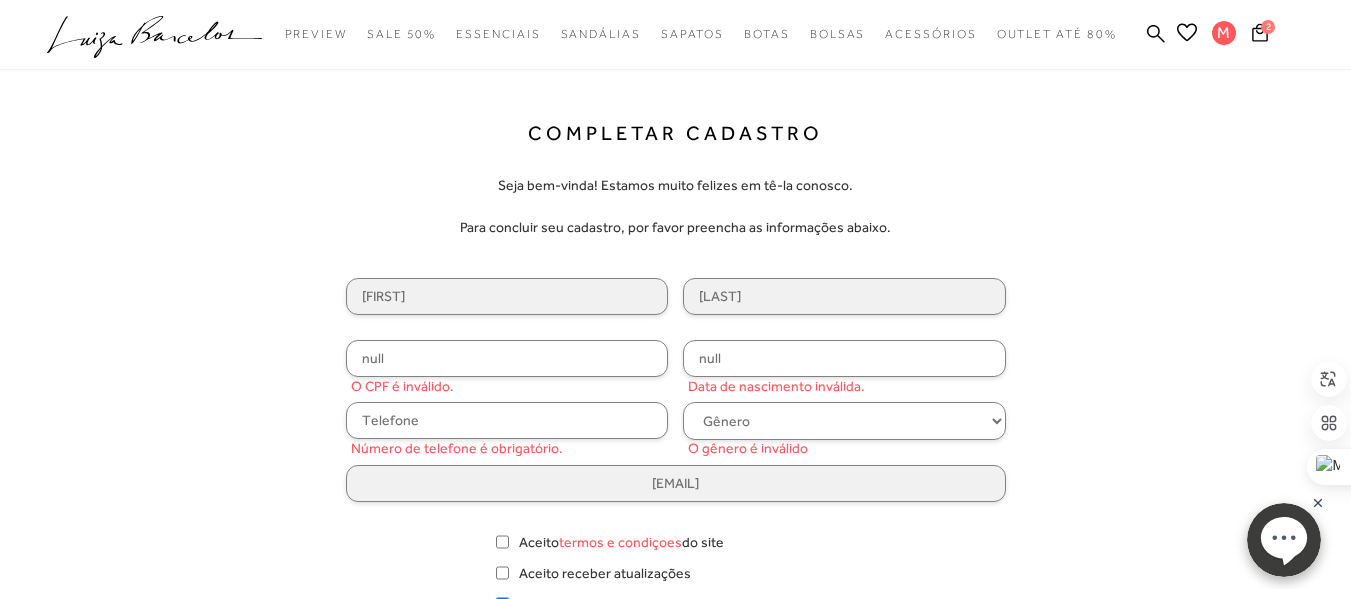scroll, scrollTop: 0, scrollLeft: 0, axis: both 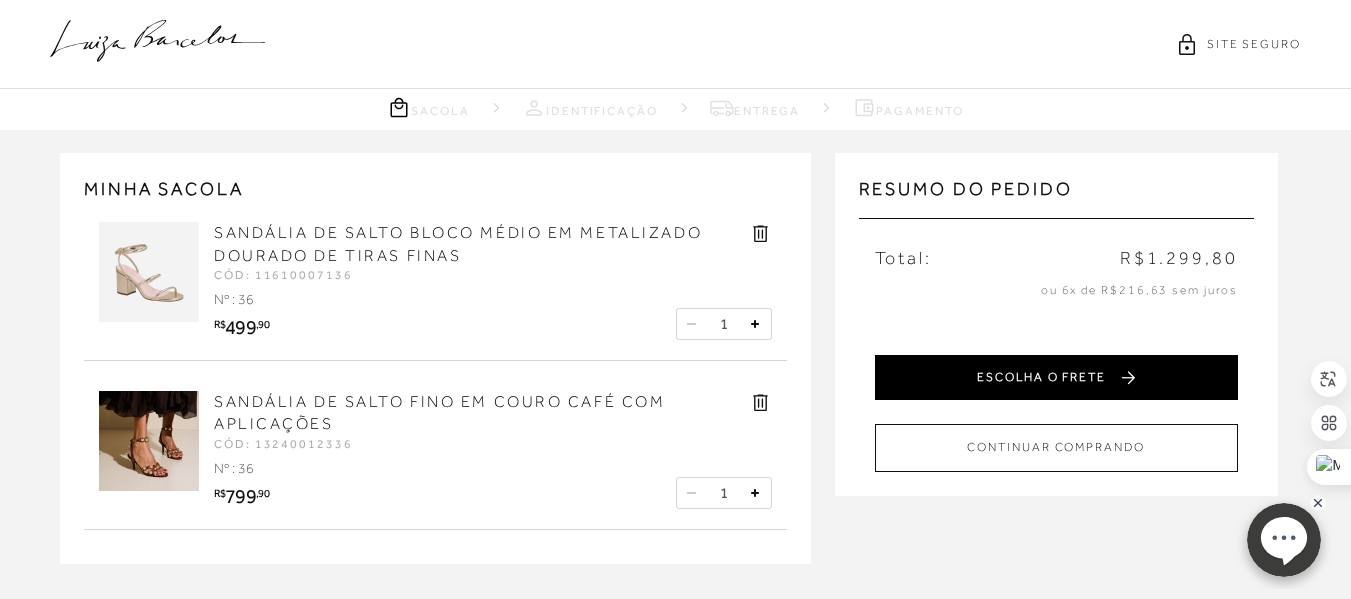 click on "ESCOLHA O FRETE" at bounding box center [1056, 377] 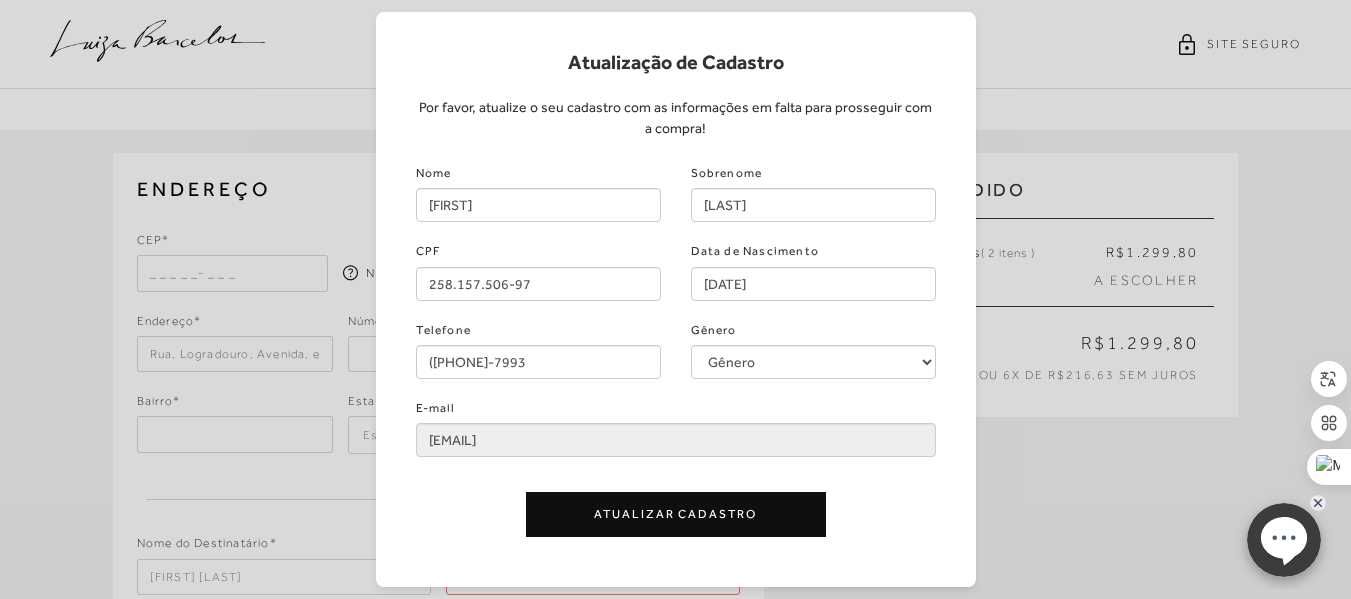type on "null" 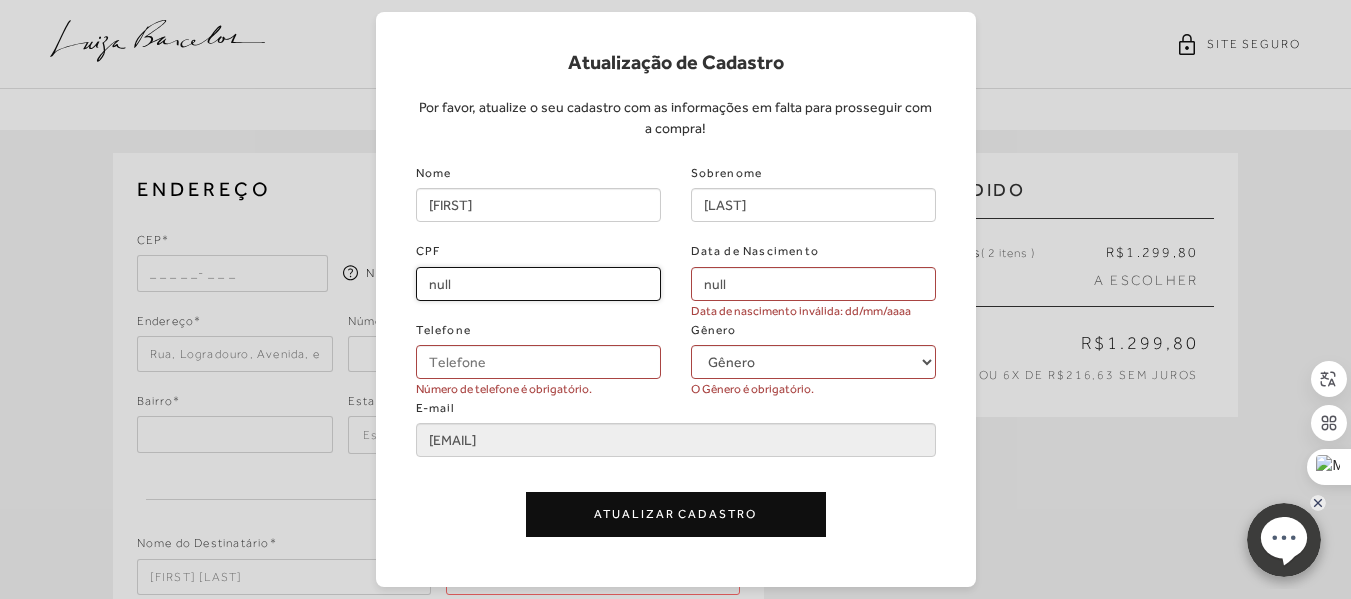 click on "null" at bounding box center [538, 284] 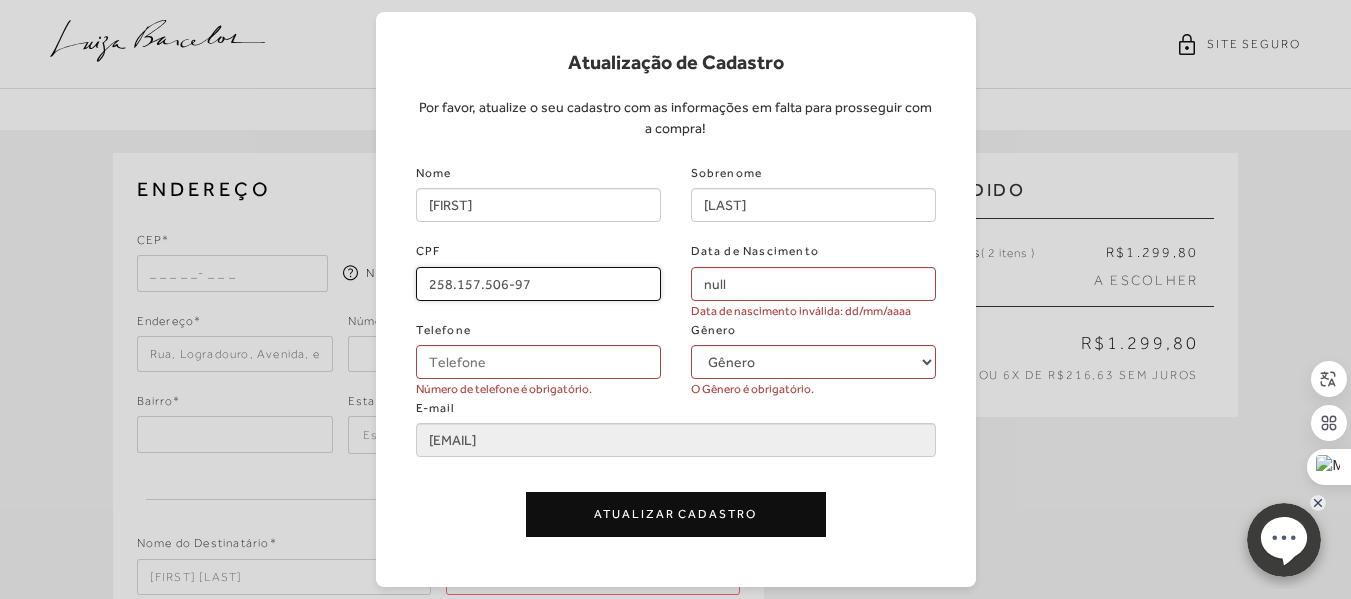 type on "258.157.506-97" 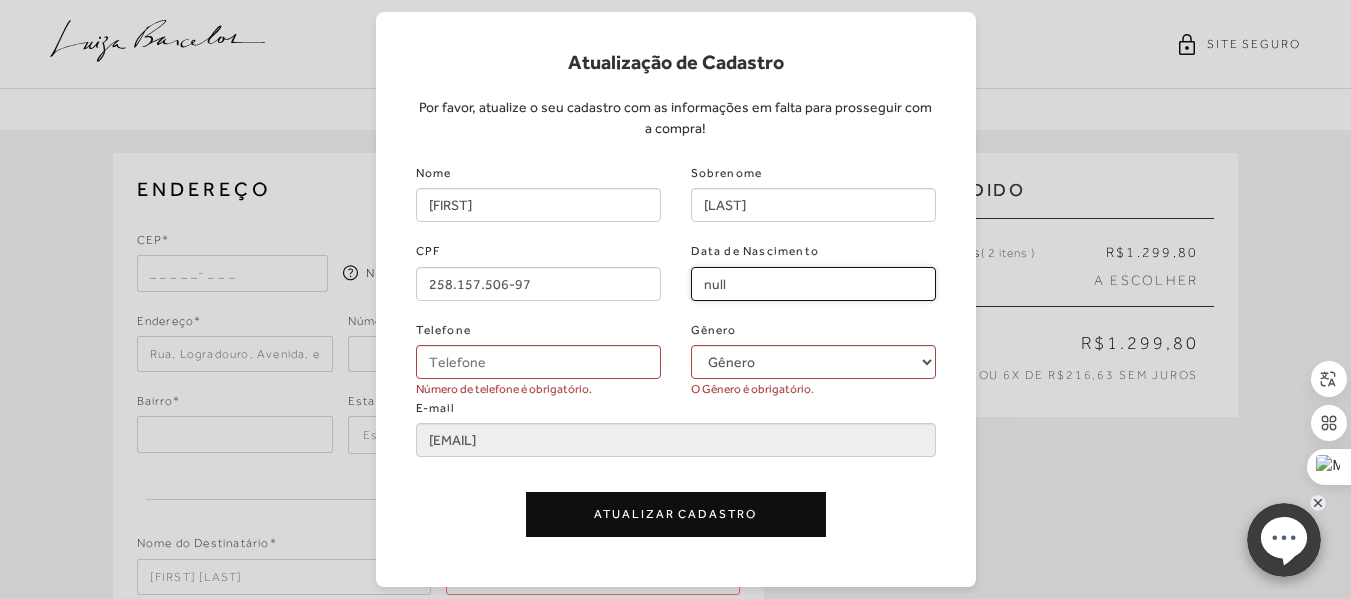 click on "null" at bounding box center (813, 284) 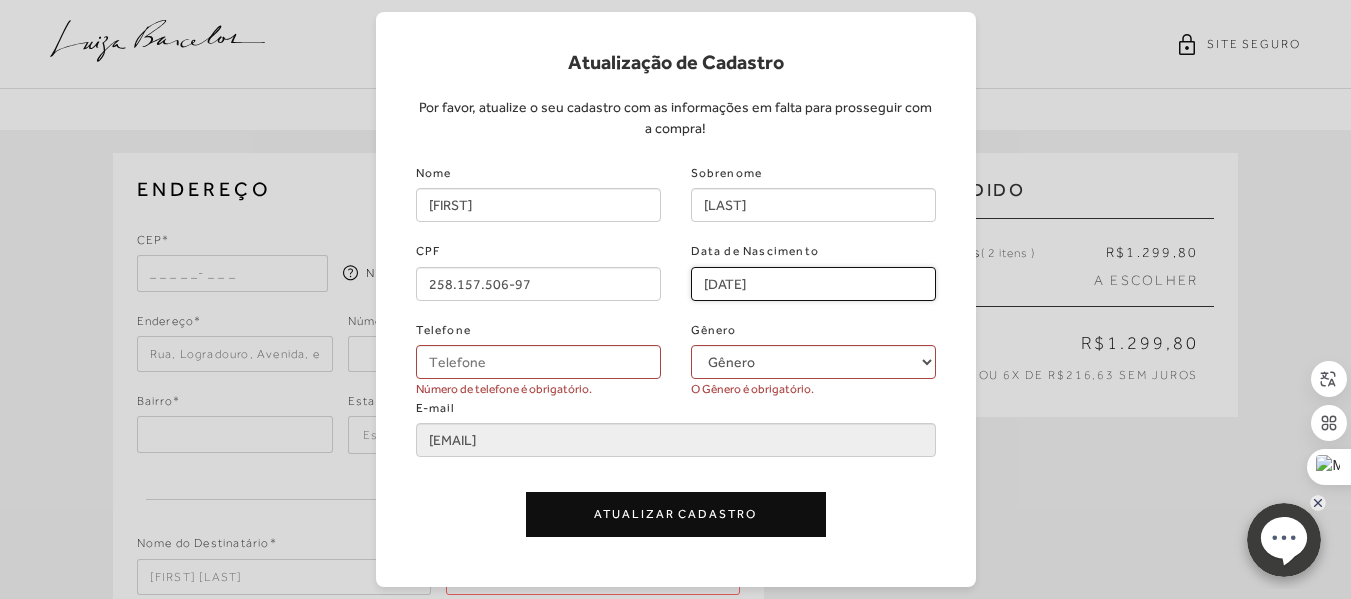 type on "[DATE]" 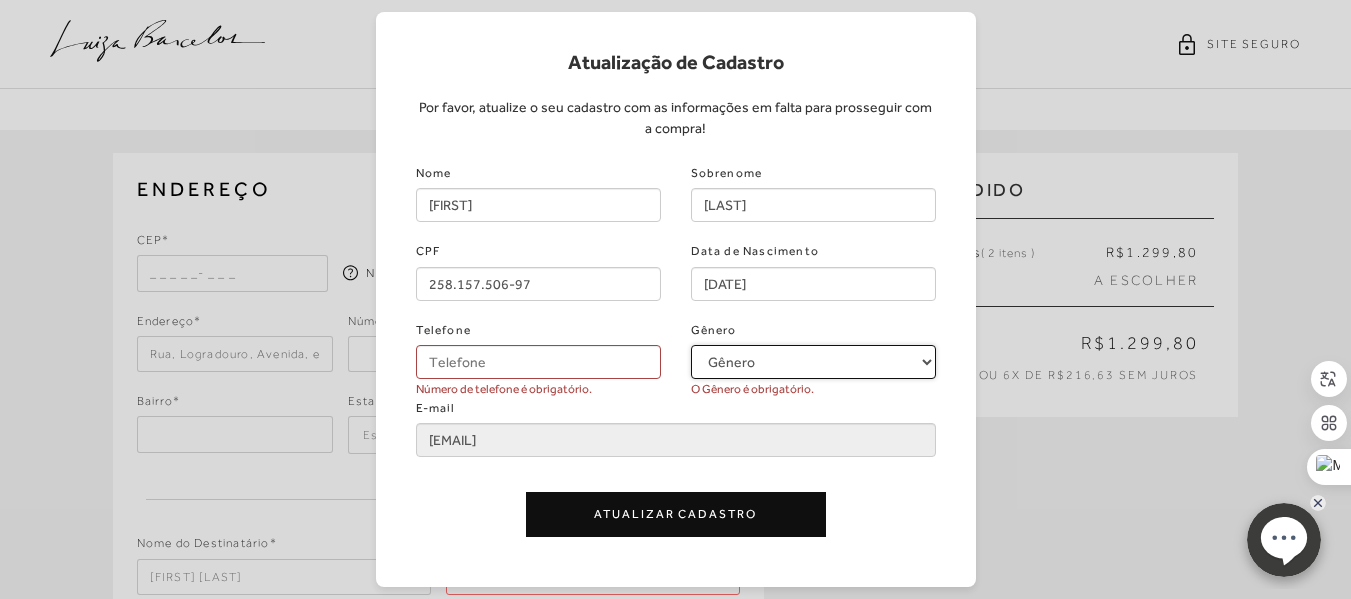 click on "Gênero Feminino Masculino" at bounding box center [813, 362] 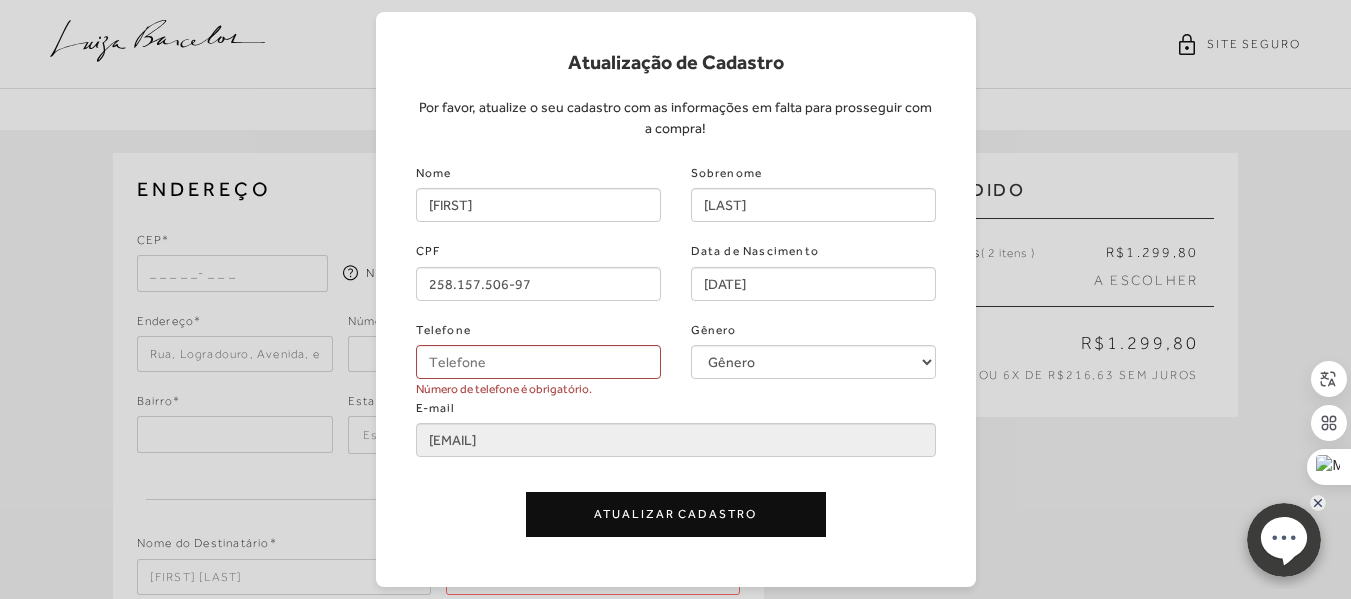 click on "Número de telefone é obrigatório." at bounding box center [504, 389] 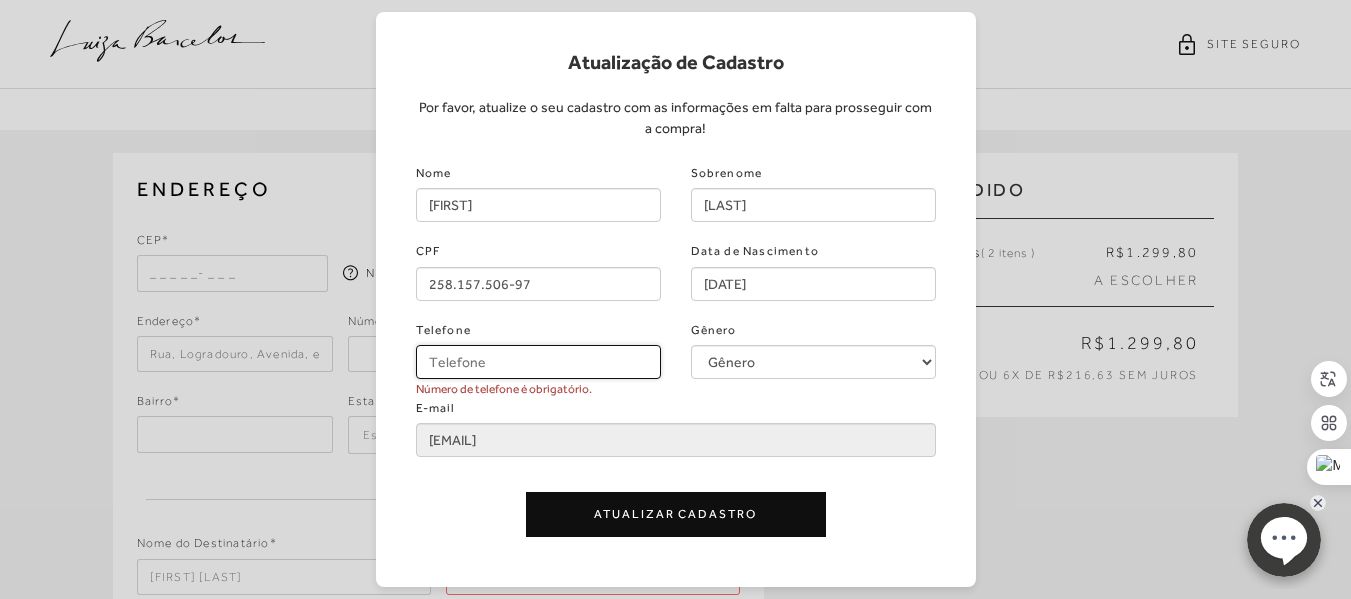 click on "Telefone" at bounding box center (538, 362) 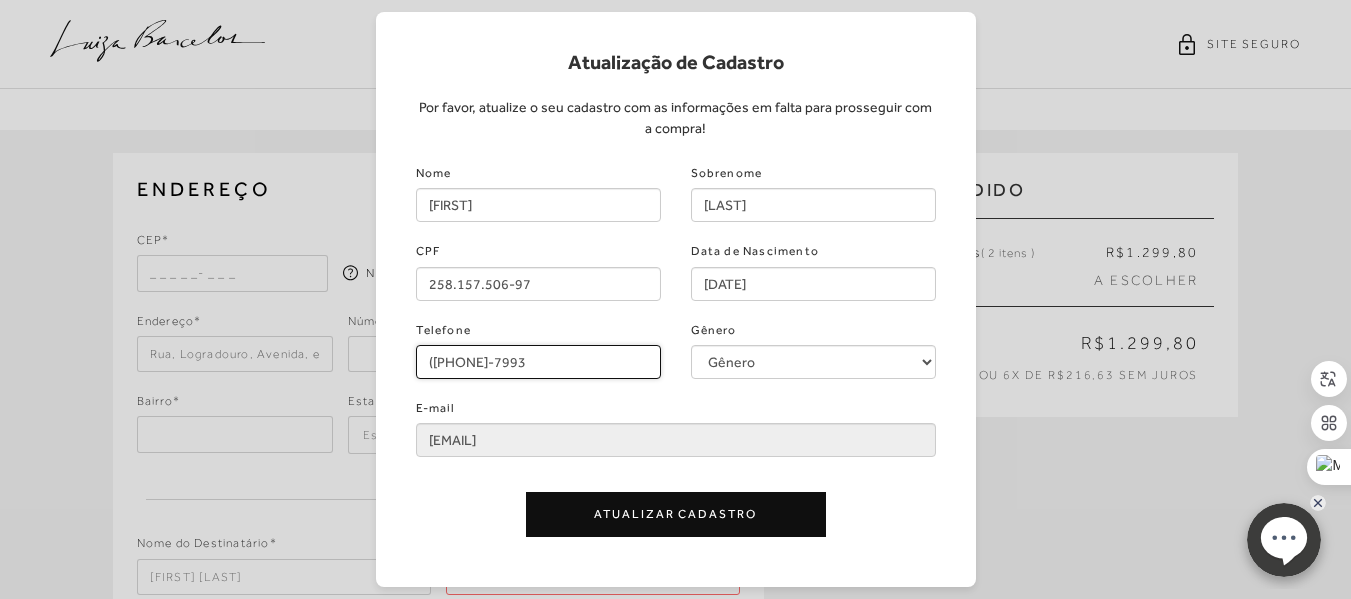 type on "([PHONE]-7993" 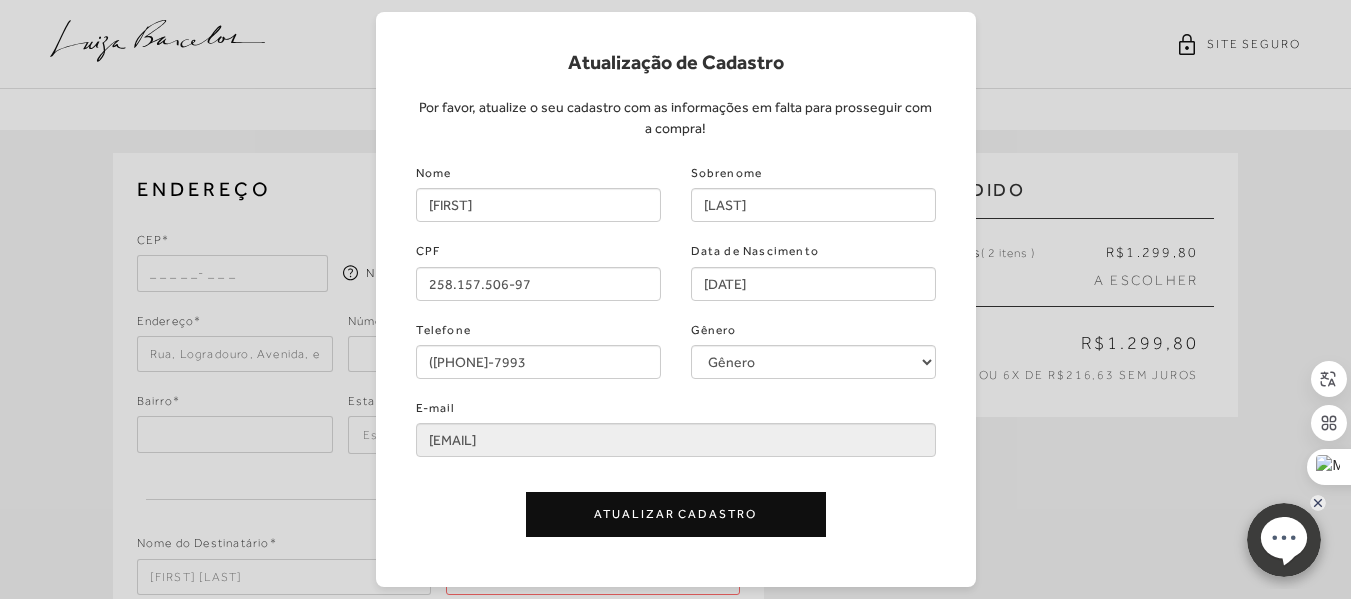 click on "Atualizar Cadastro" at bounding box center [676, 514] 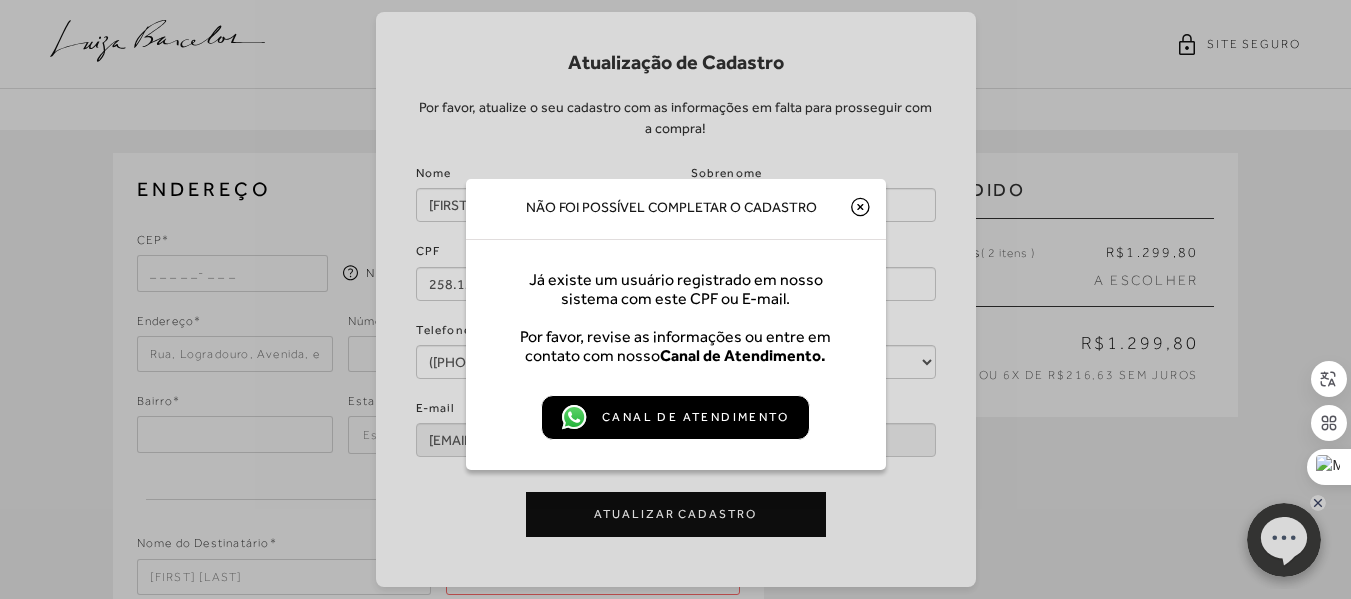 click 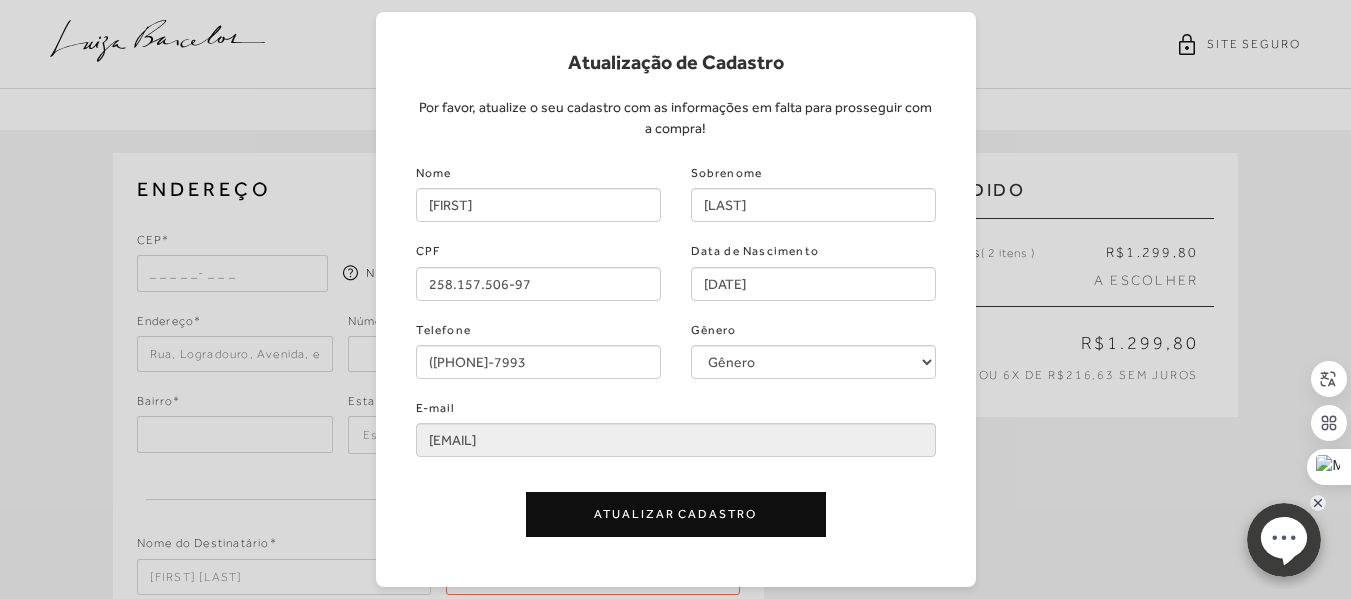 click on "Atualização de Cadastro
Por favor, atualize o seu cadastro com as informações em falta para prosseguir com a compra!
Nome
[FIRST]
Sobrenome
[LAST]
CPF
258.157.506-97
Data de Nascimento
[DATE]
Telefone
([PHONE]-7993
Gênero
Gênero Feminino Masculino
E-mail
[EMAIL]
Atualizar Cadastro" at bounding box center (675, 299) 